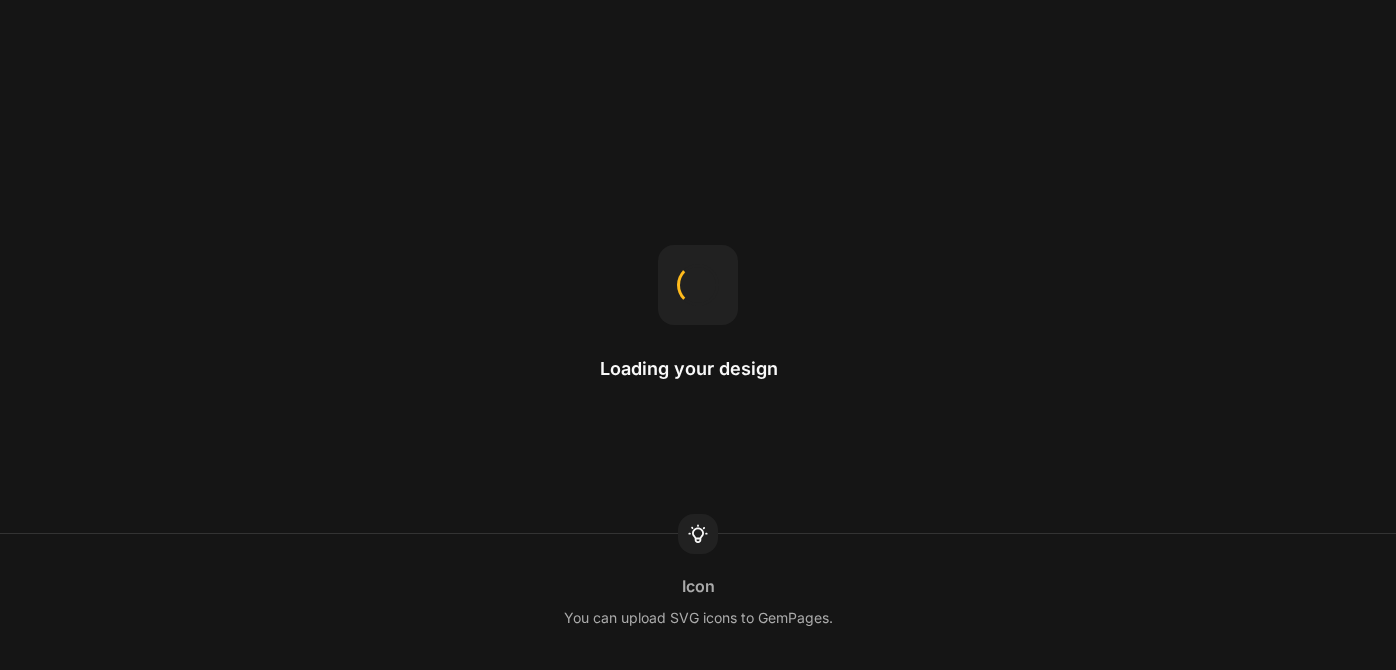 scroll, scrollTop: 0, scrollLeft: 0, axis: both 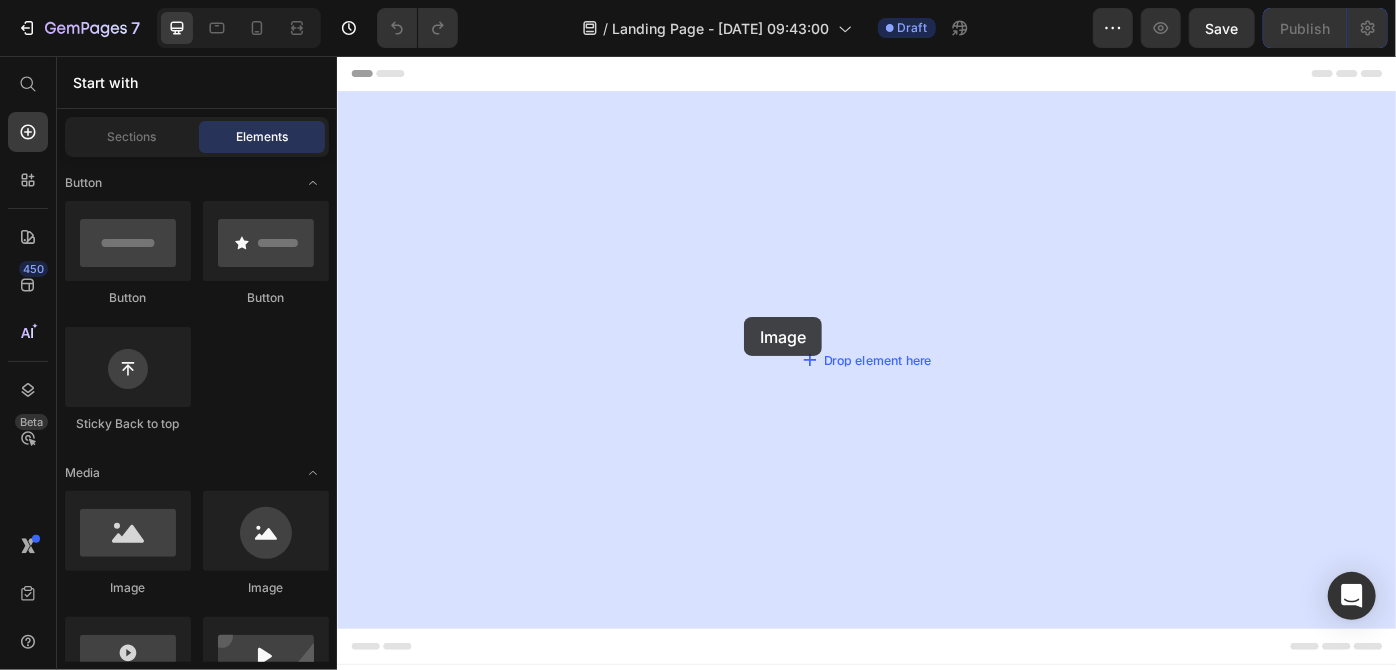 drag, startPoint x: 469, startPoint y: 597, endPoint x: 797, endPoint y: 351, distance: 410 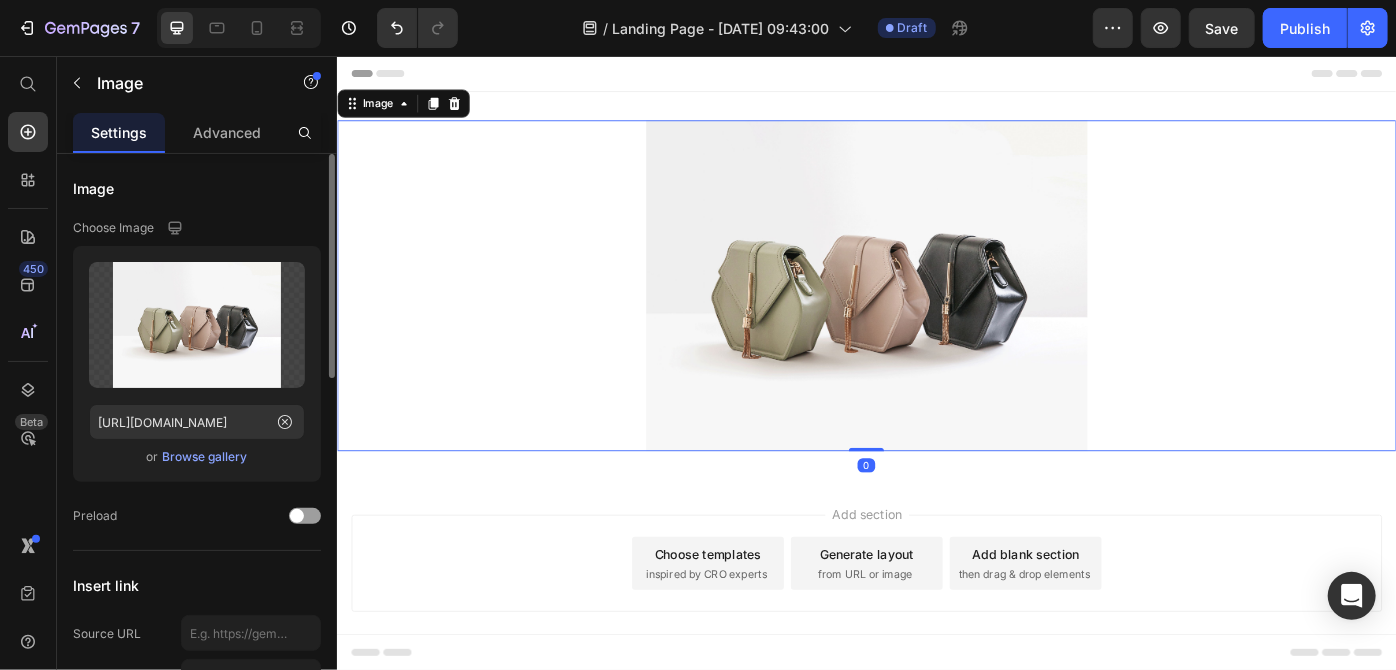 click on "Browse gallery" at bounding box center (205, 457) 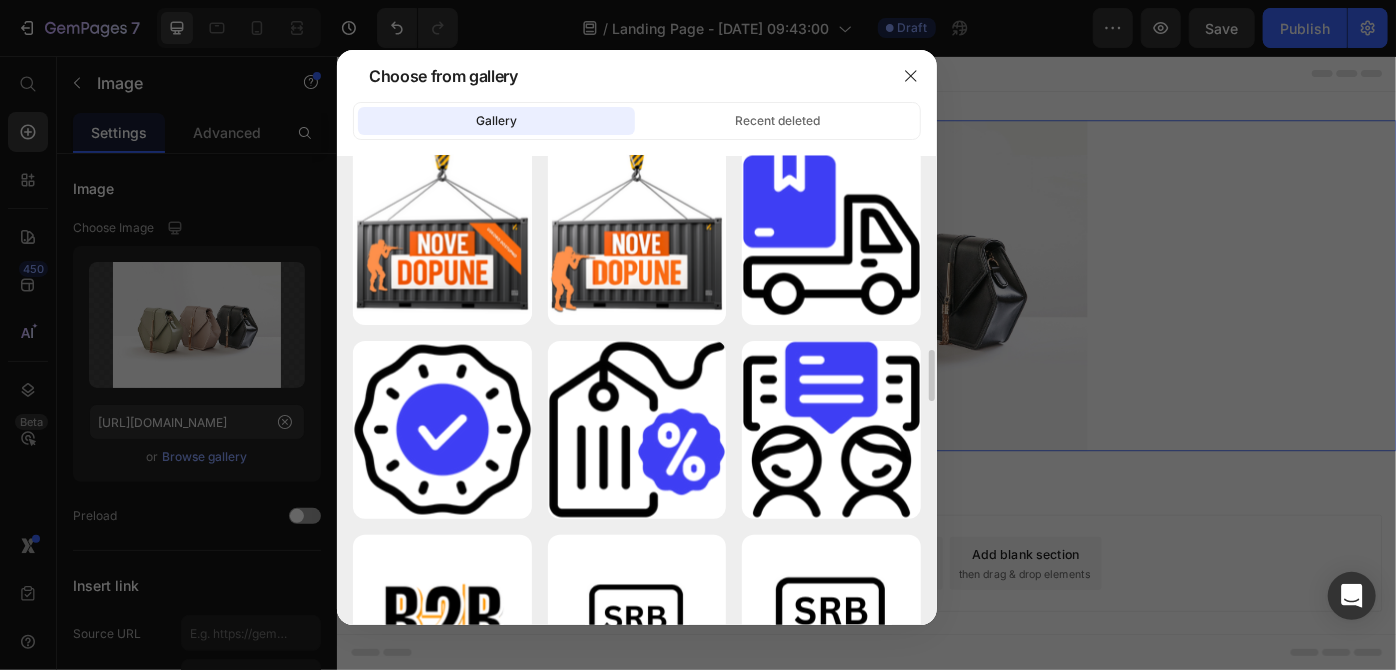 scroll, scrollTop: 1960, scrollLeft: 0, axis: vertical 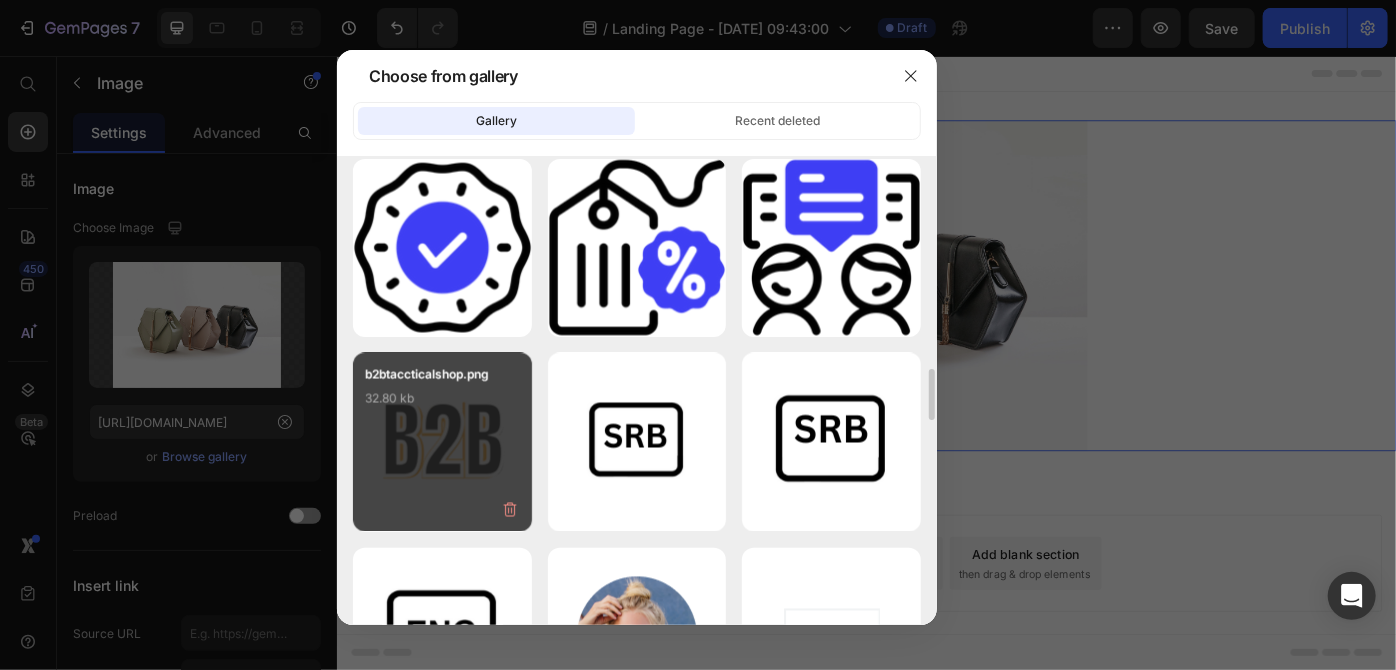 click on "b2btaccticalshop.png 32.80 kb" at bounding box center (442, 405) 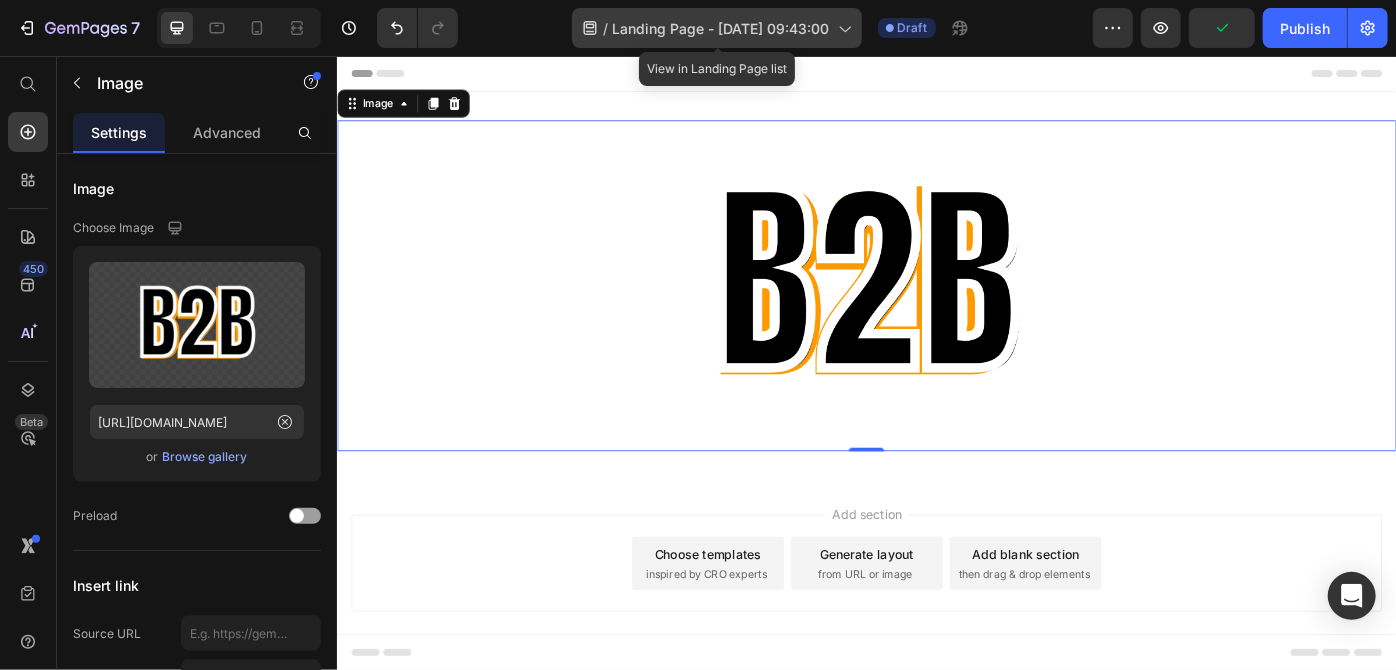 click 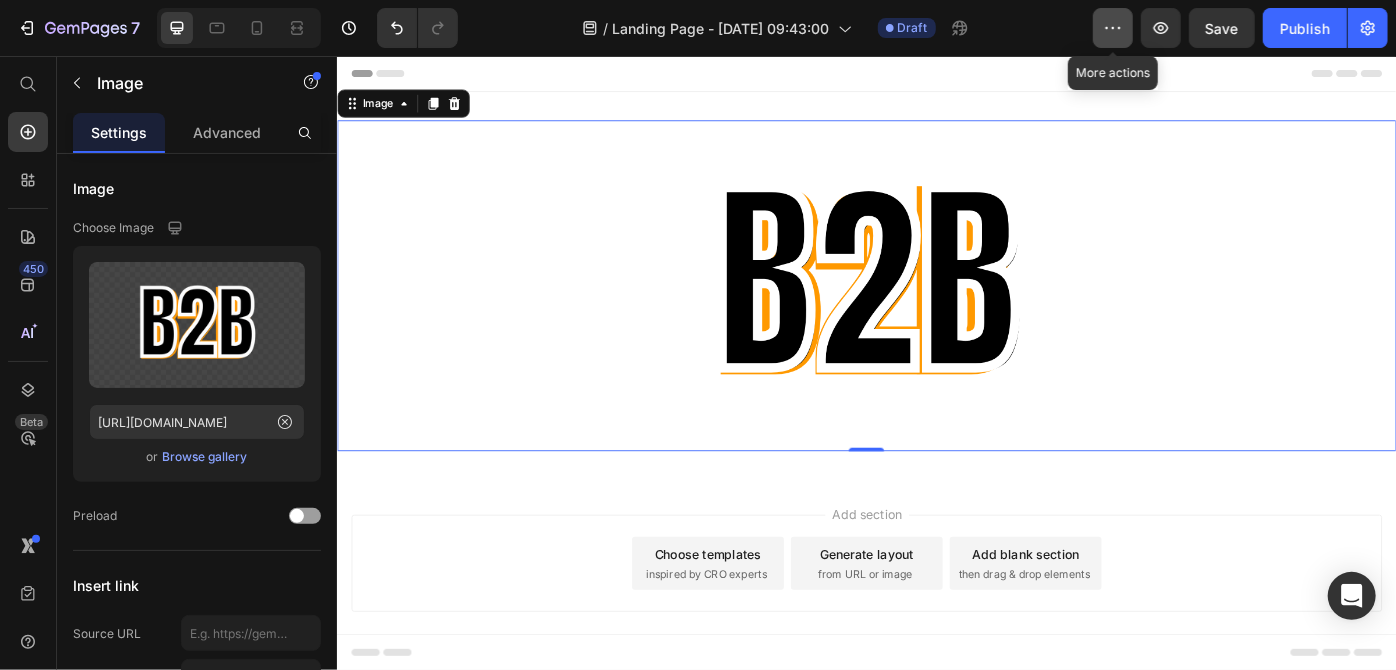 click 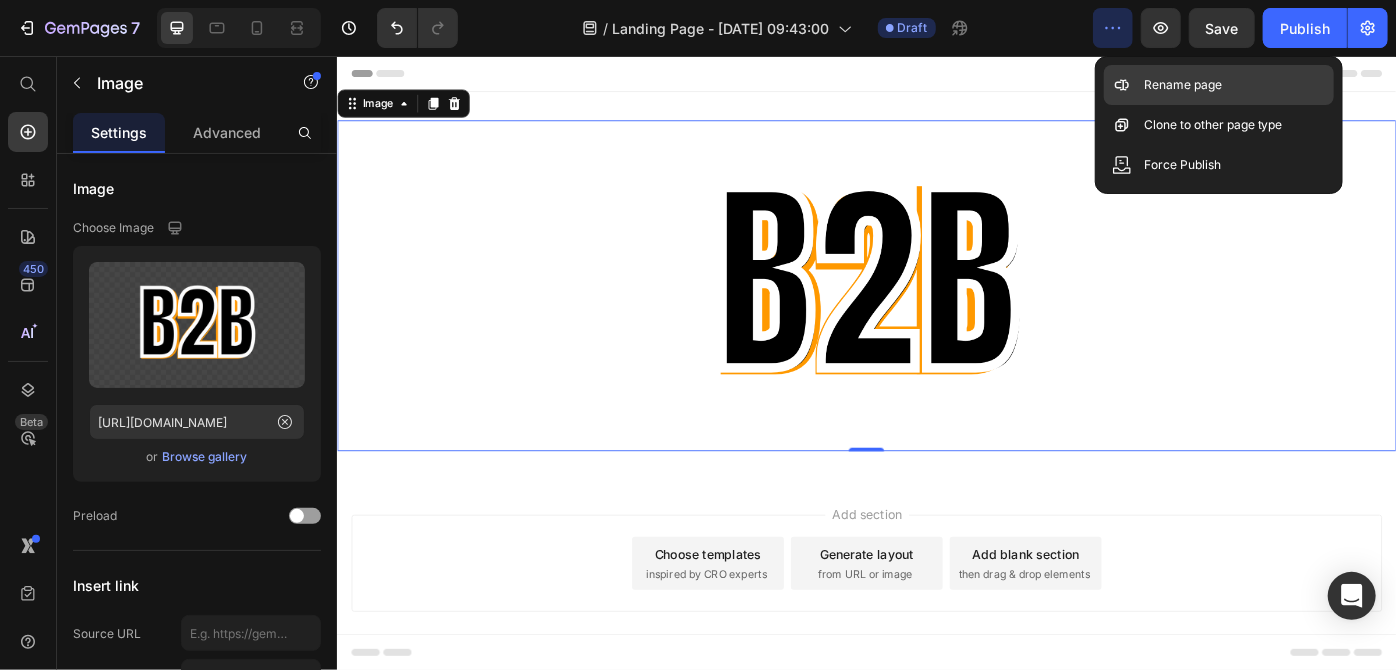click on "Rename page" at bounding box center [1183, 85] 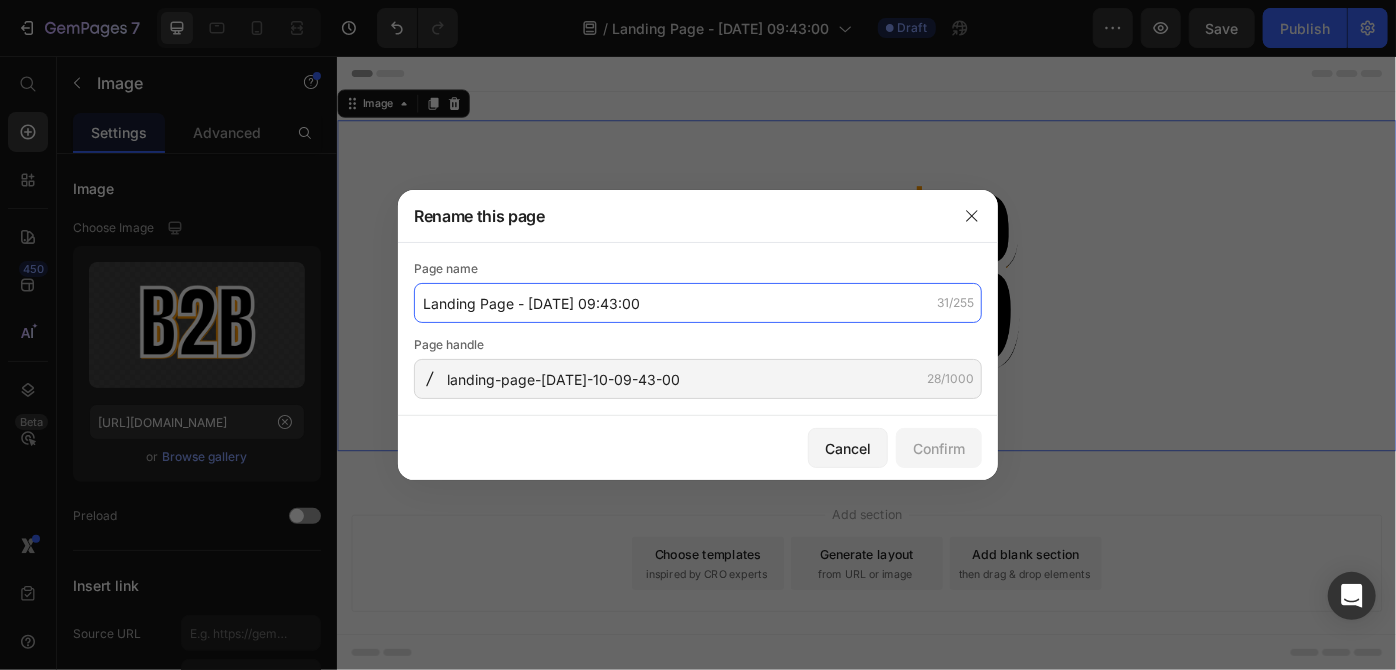 click on "Landing Page - Jul 10, 09:43:00" 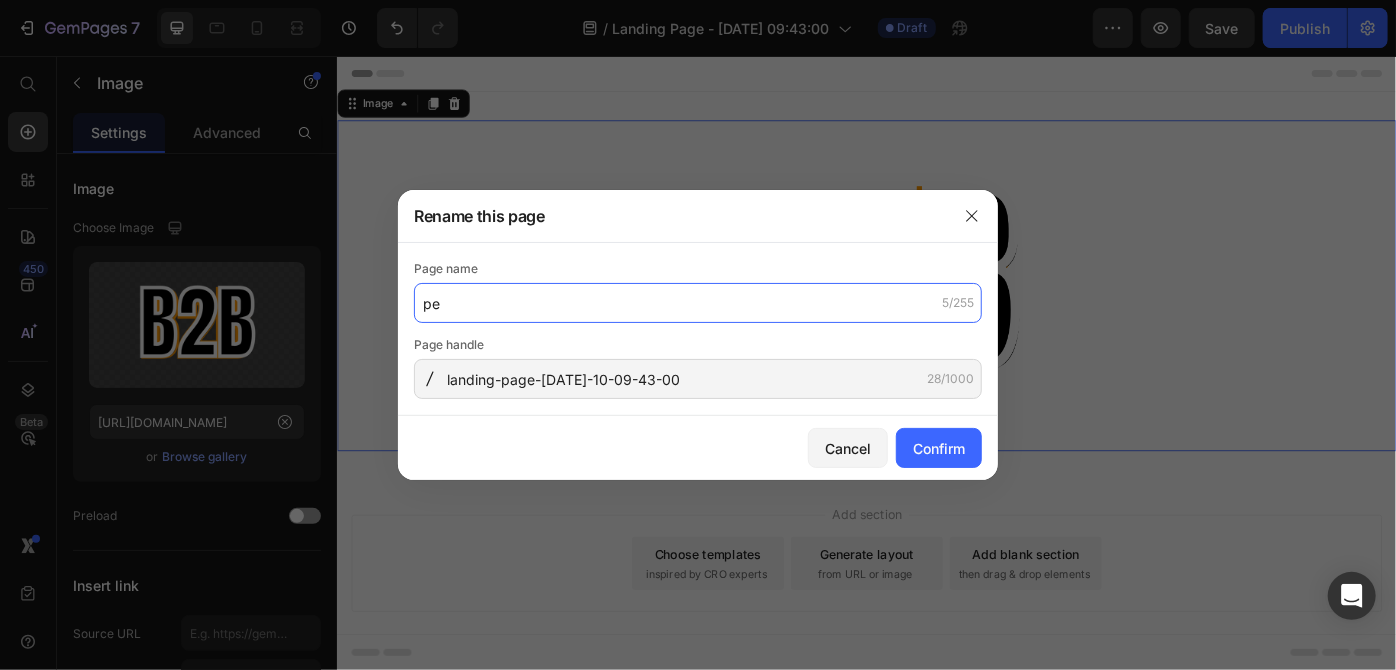 type on "p" 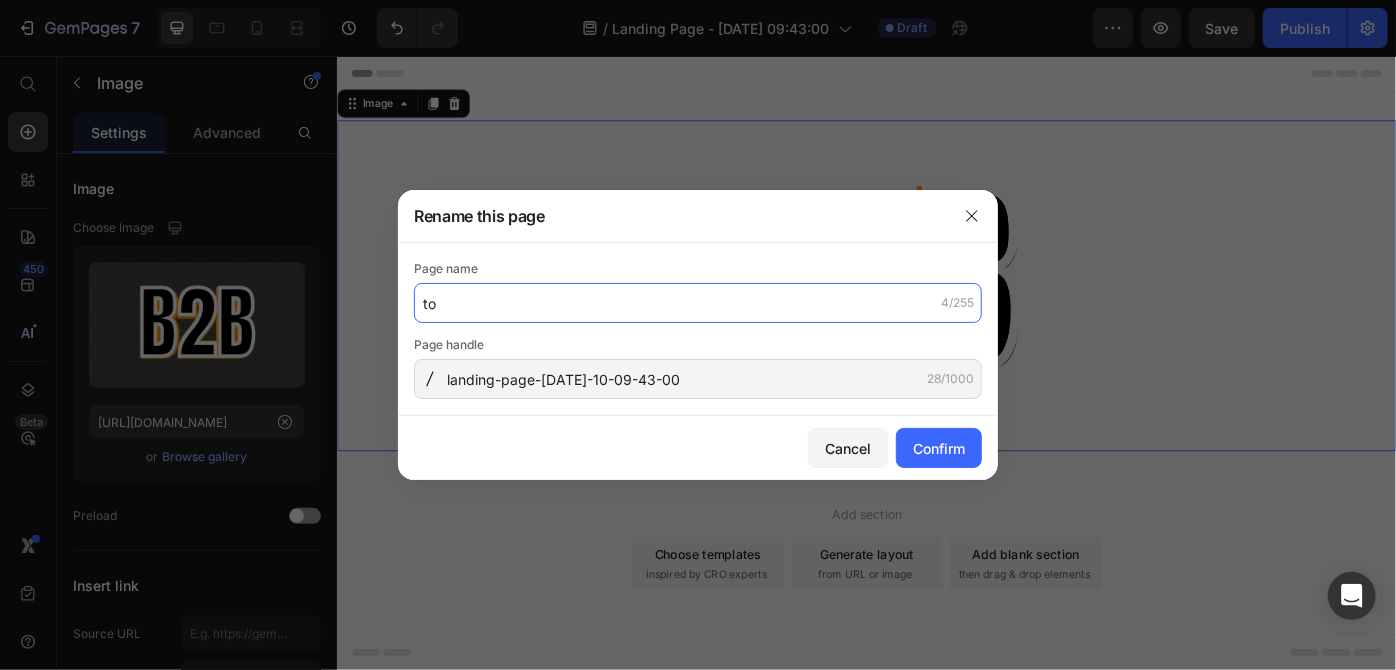 type on "t" 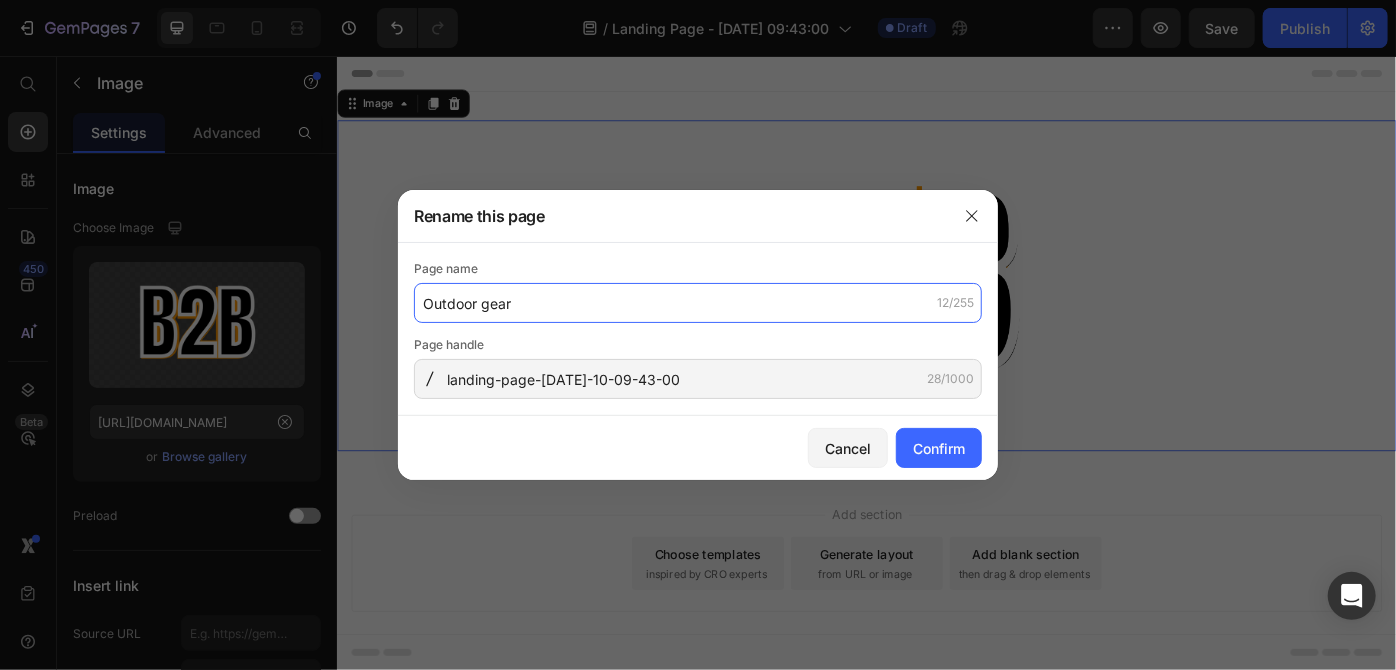 type on "Outdoor gear" 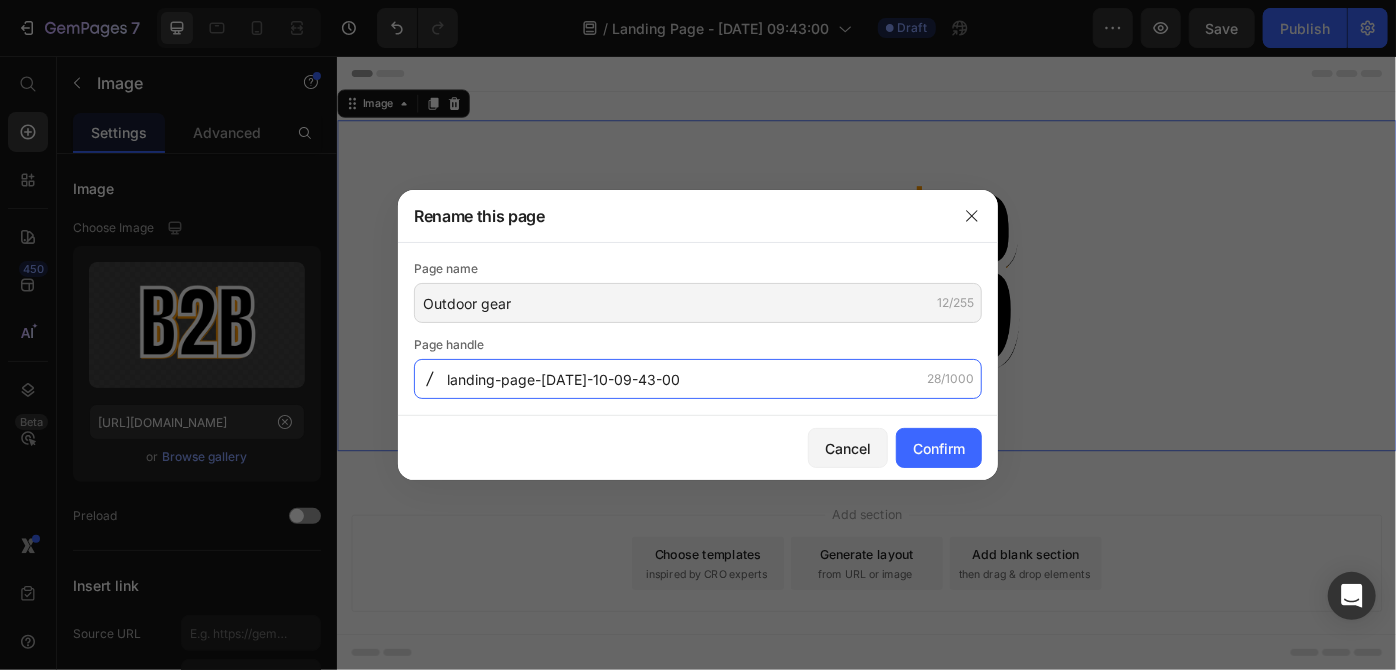 click on "landing-page-jul-10-09-43-00" 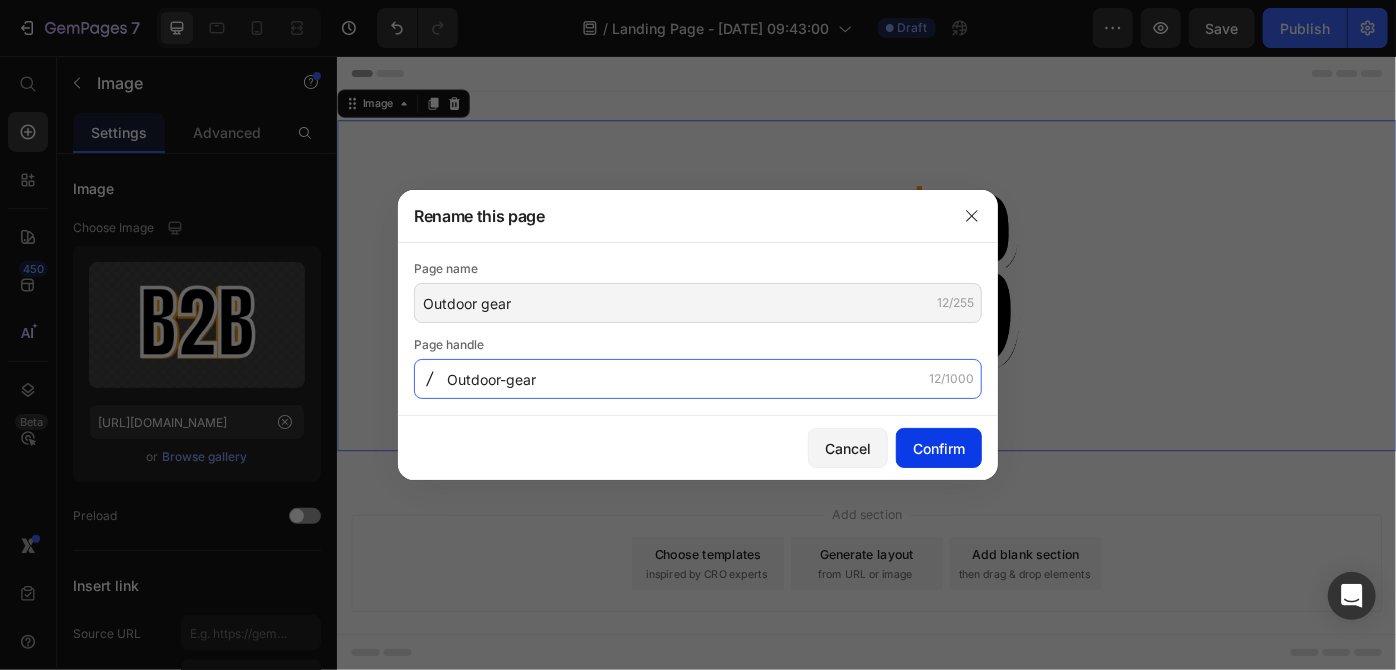 type on "Outdoor-gear" 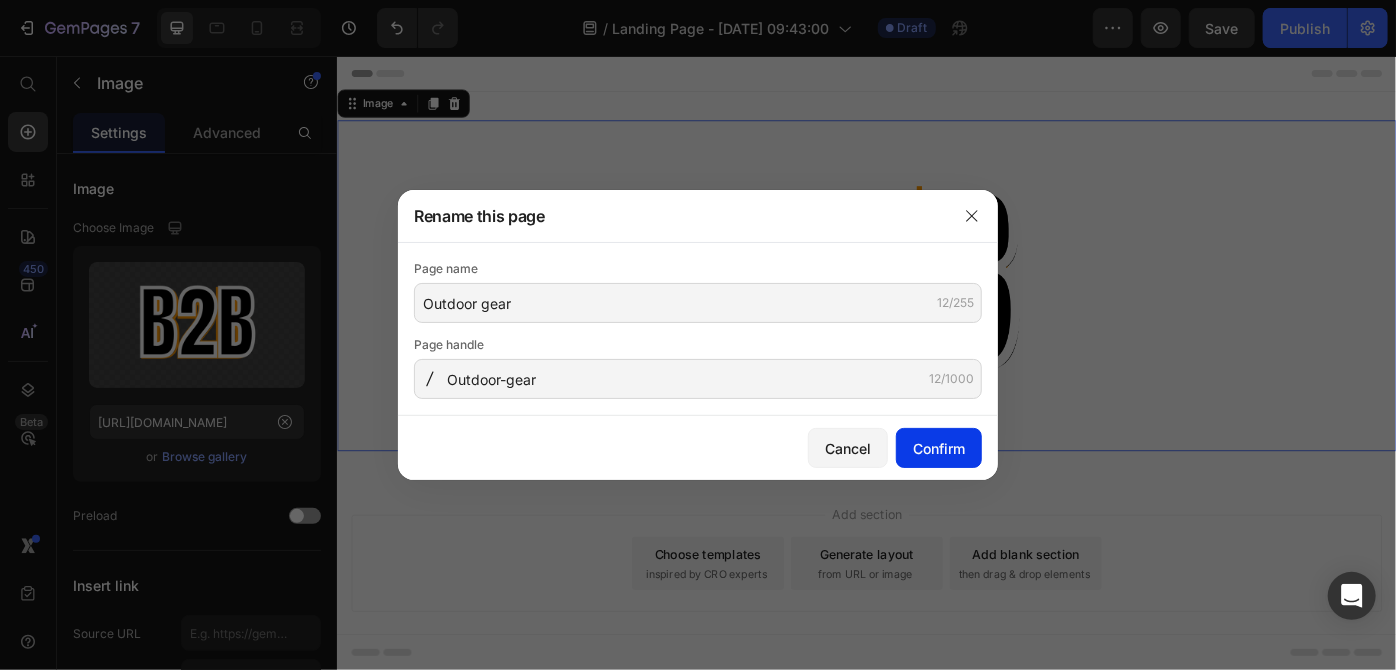 click on "Confirm" 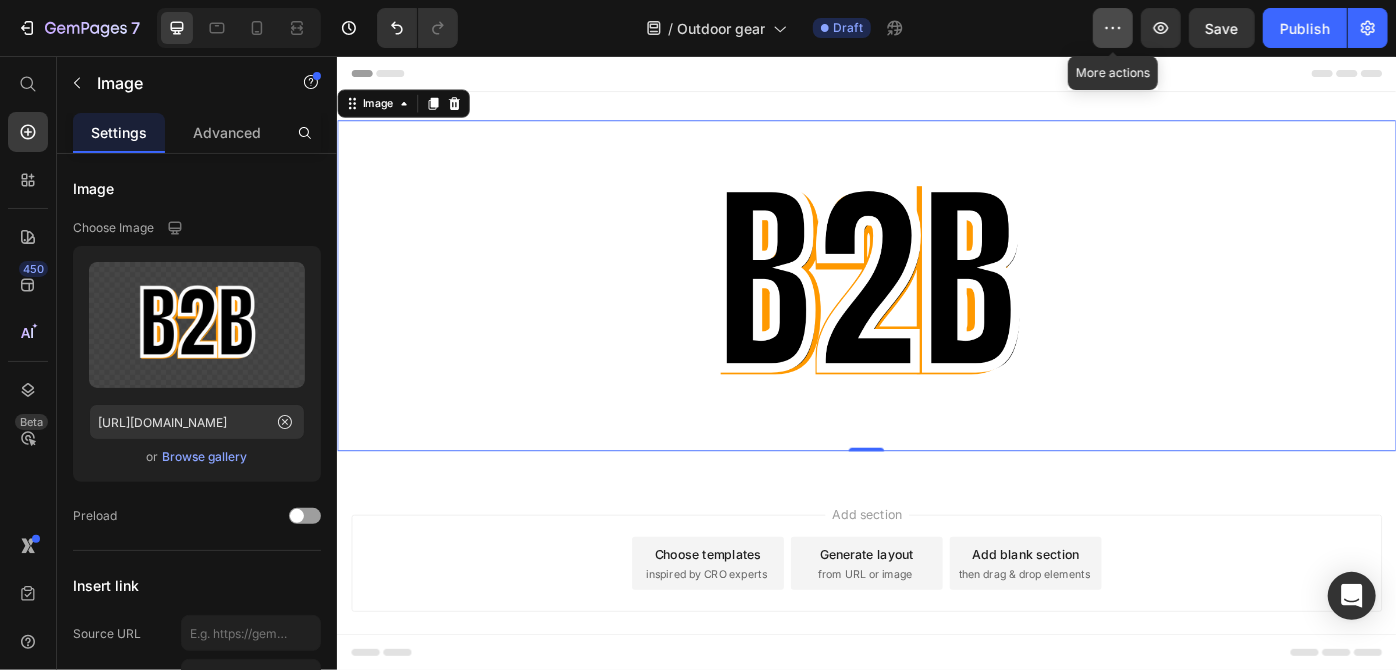 click 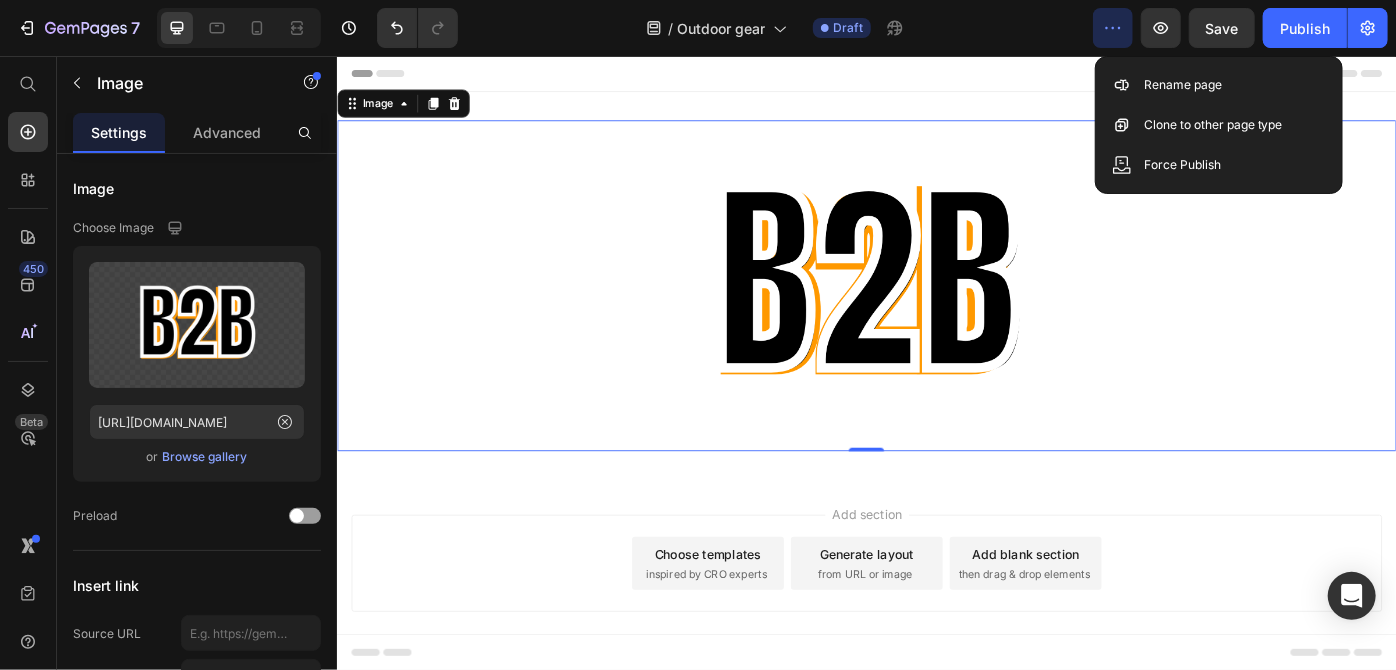 click 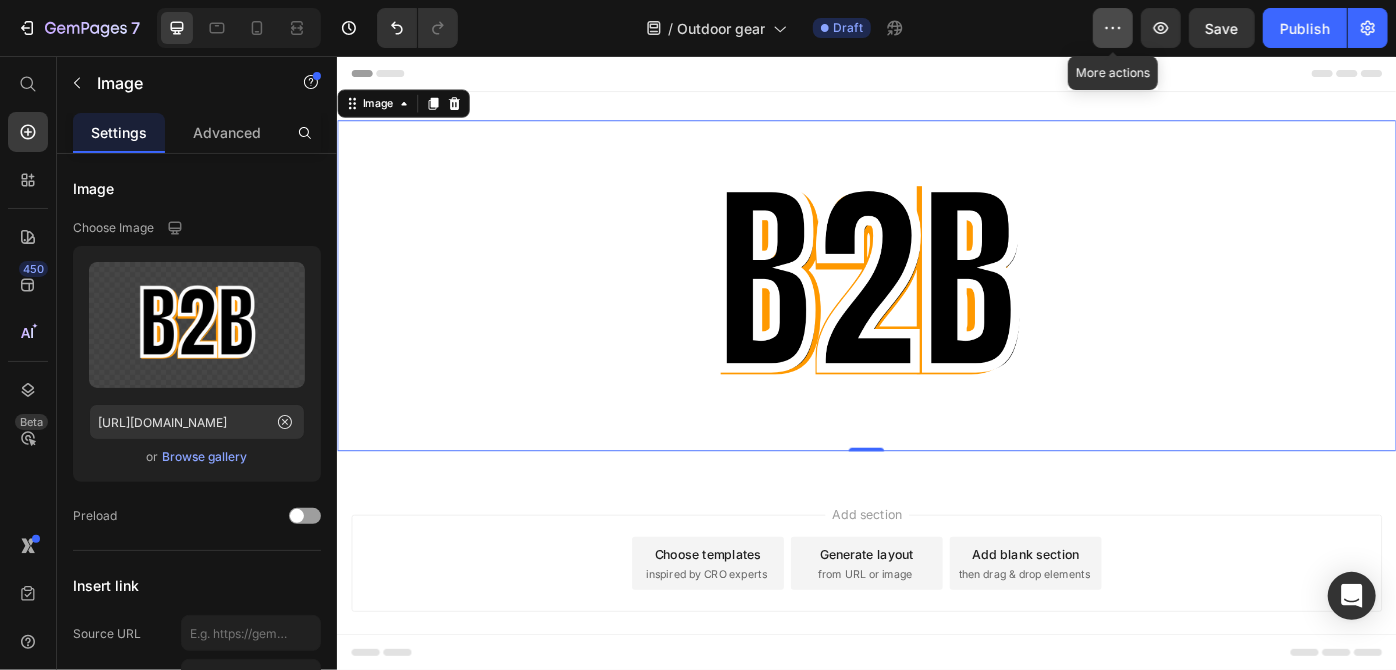 click 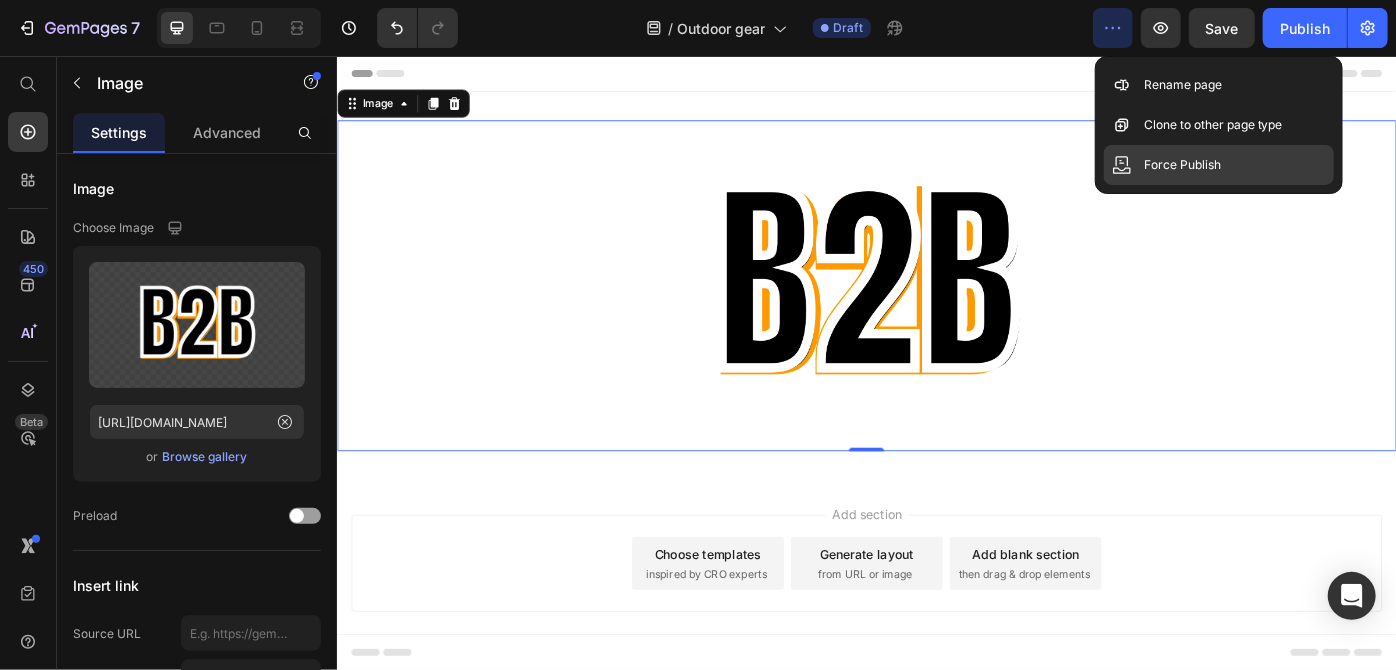 click on "Force Publish" at bounding box center (1182, 165) 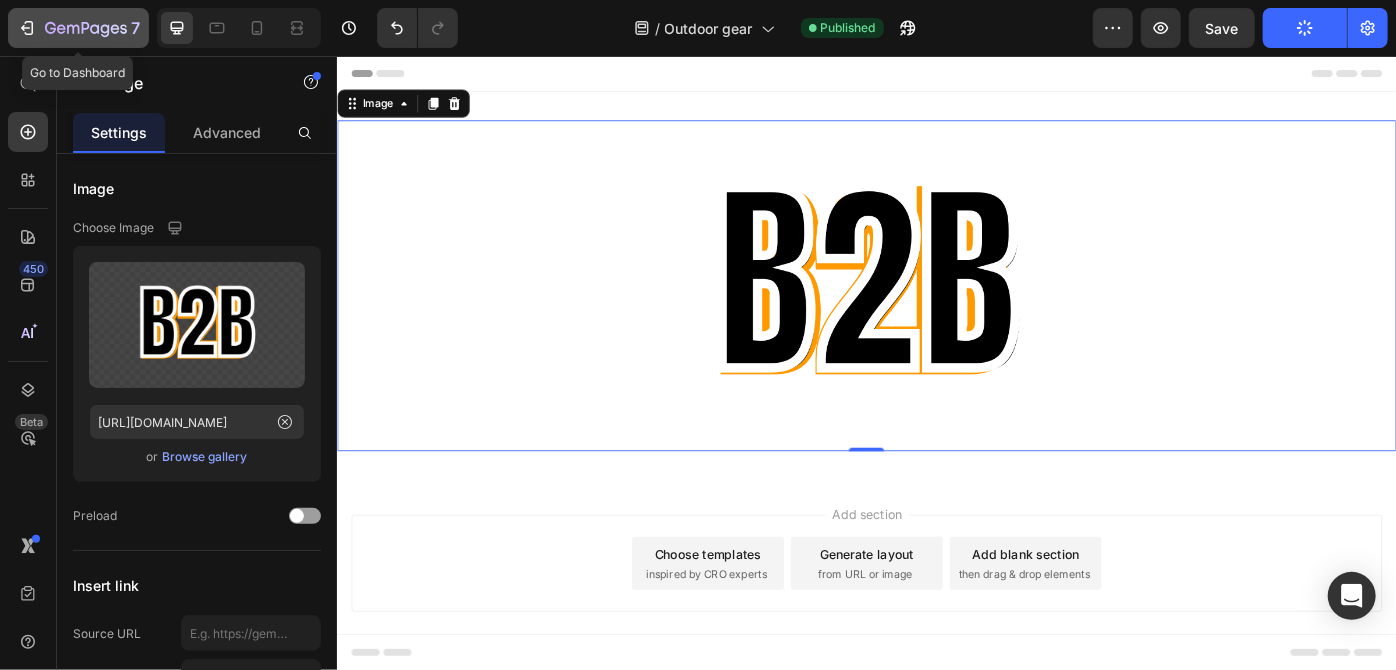 click 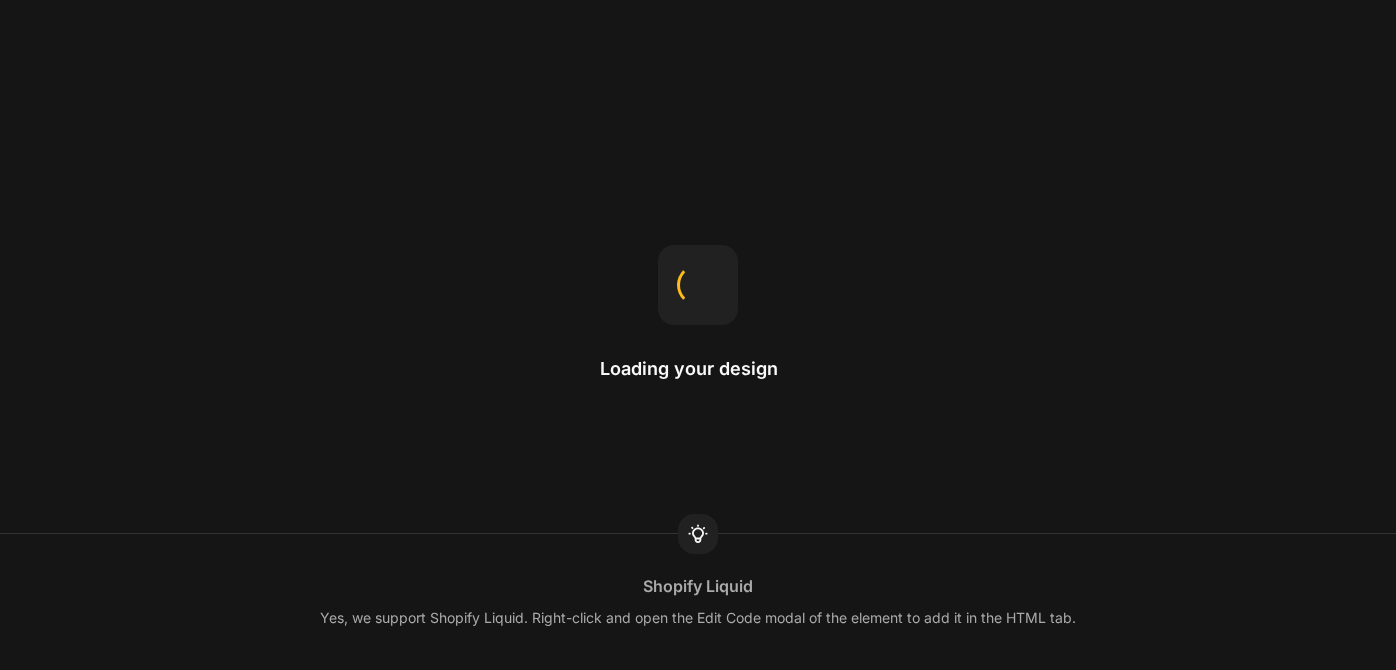 scroll, scrollTop: 0, scrollLeft: 0, axis: both 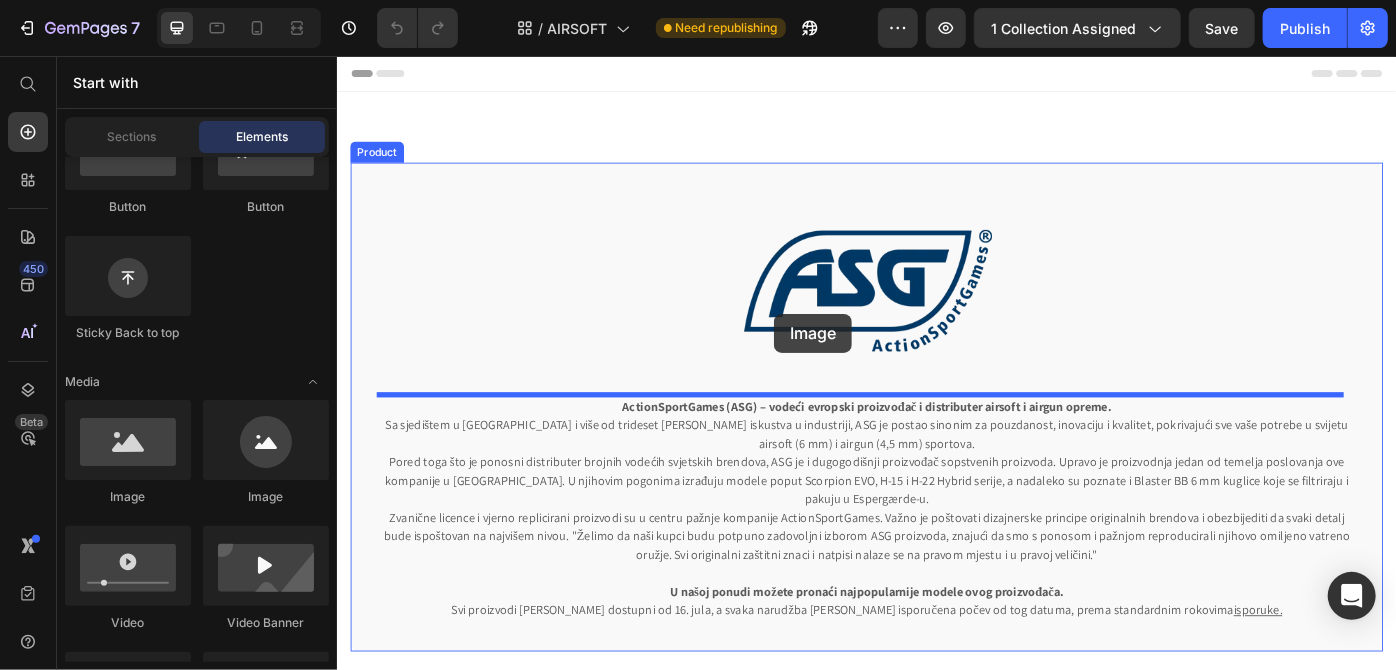 drag, startPoint x: 524, startPoint y: 479, endPoint x: 831, endPoint y: 347, distance: 334.1751 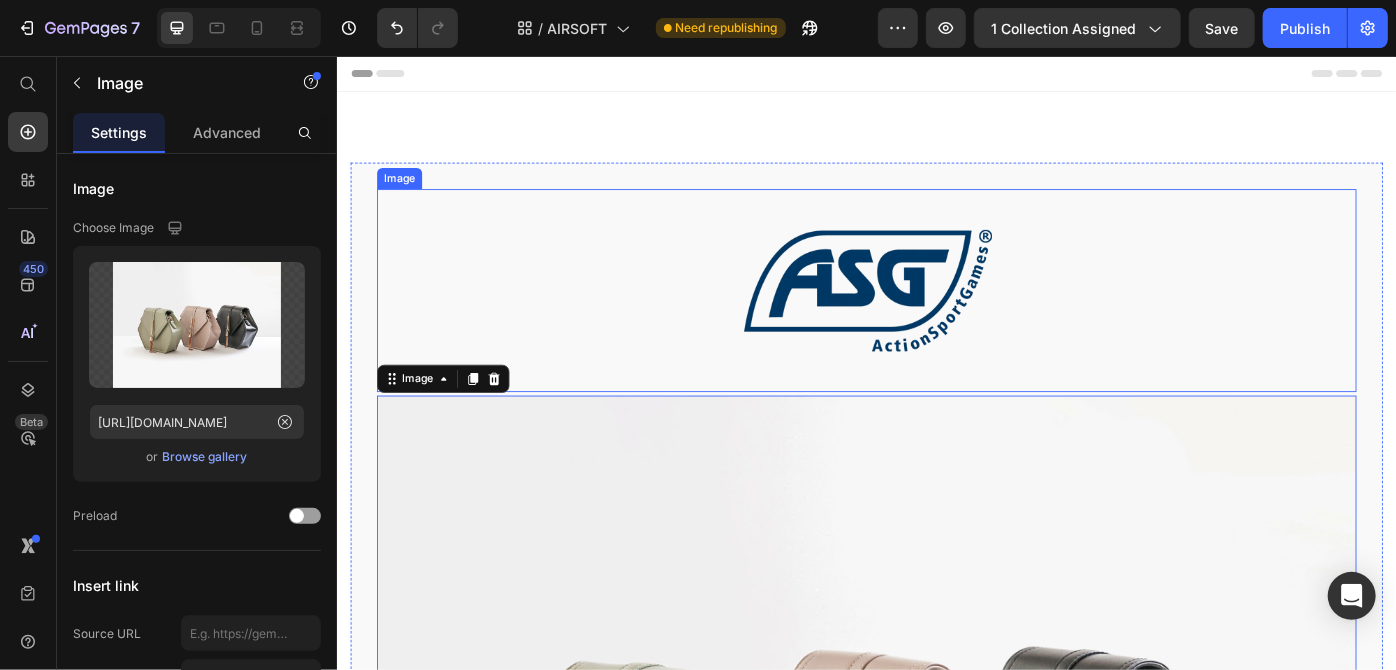 scroll, scrollTop: 181, scrollLeft: 0, axis: vertical 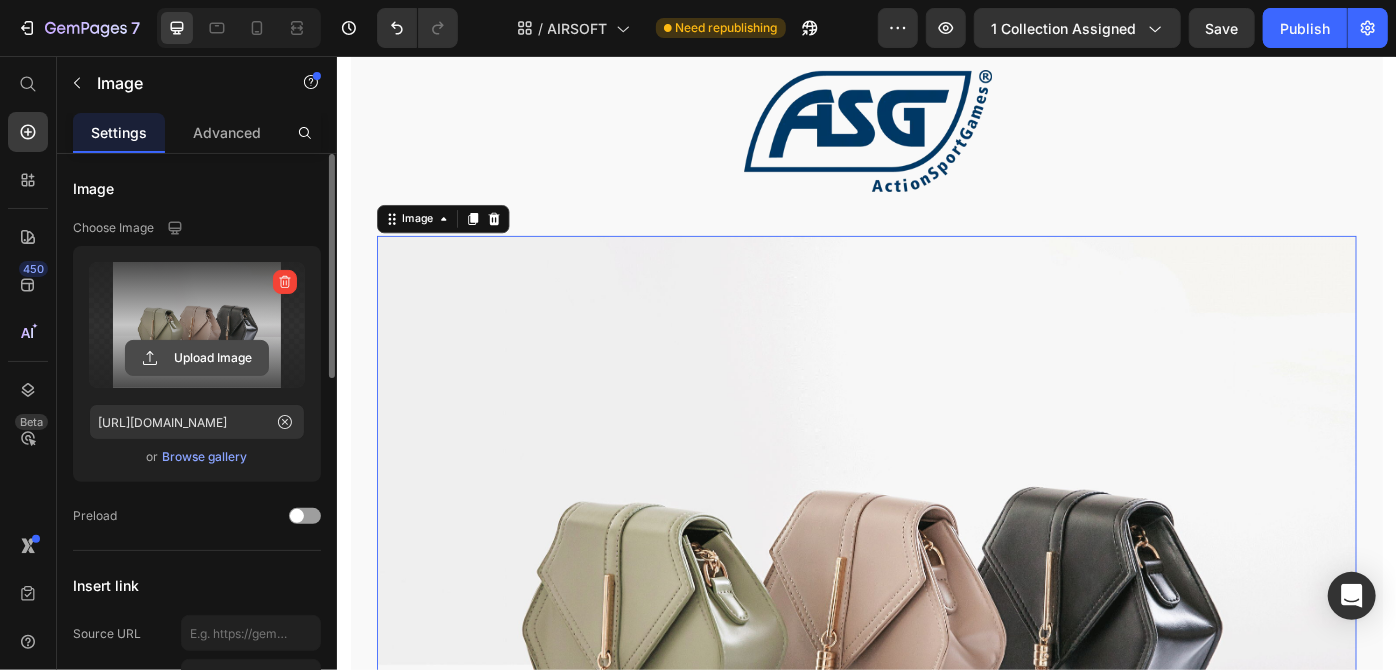 click 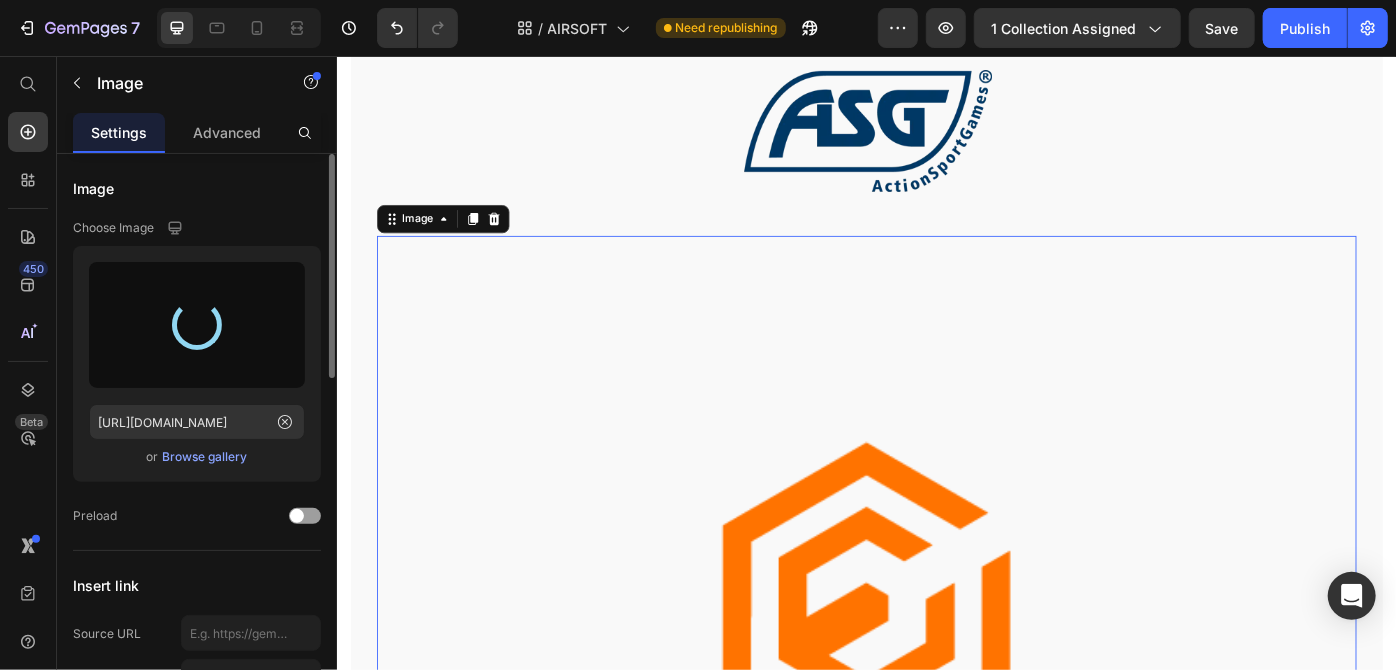 type on "[URL][DOMAIN_NAME]" 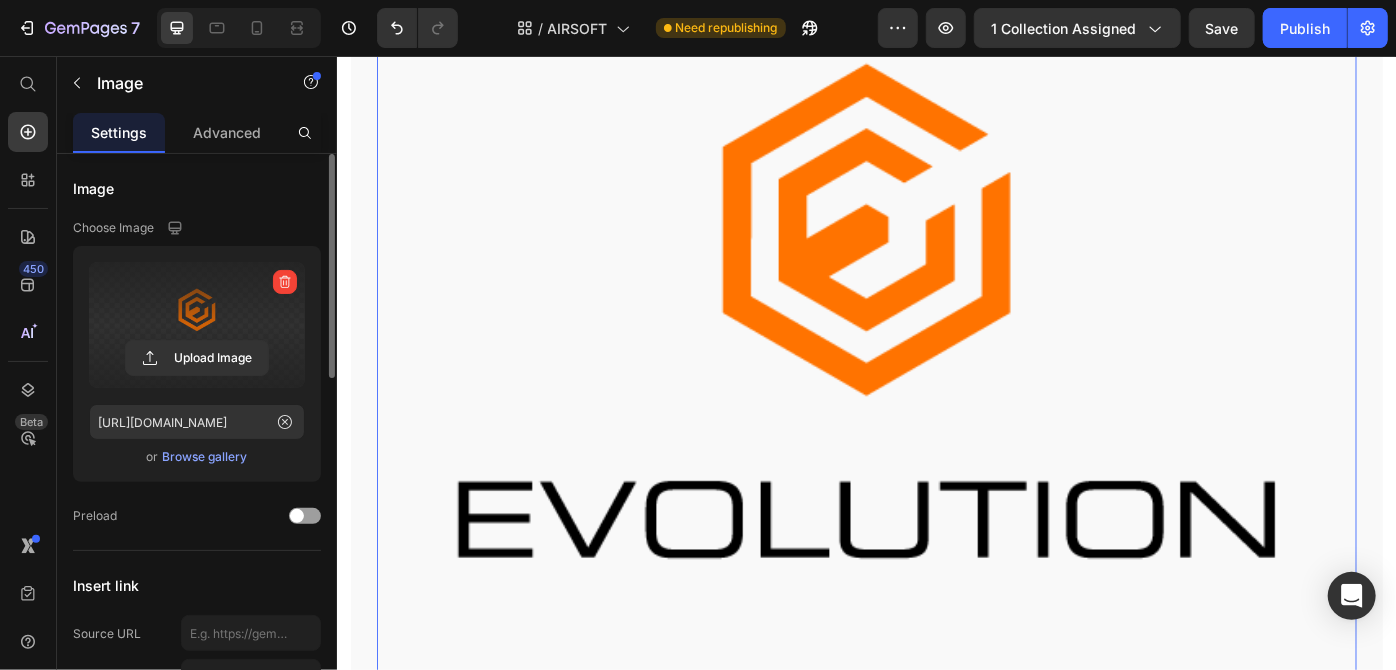 scroll, scrollTop: 636, scrollLeft: 0, axis: vertical 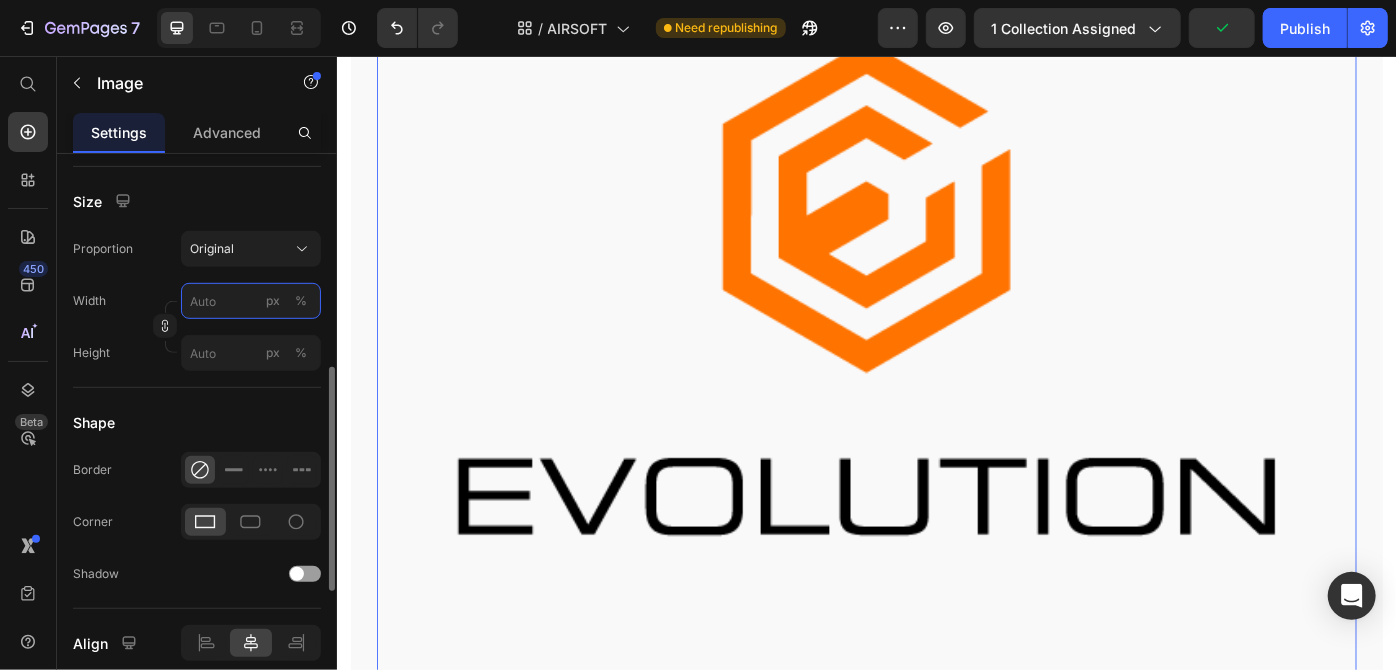 click on "px %" at bounding box center [251, 301] 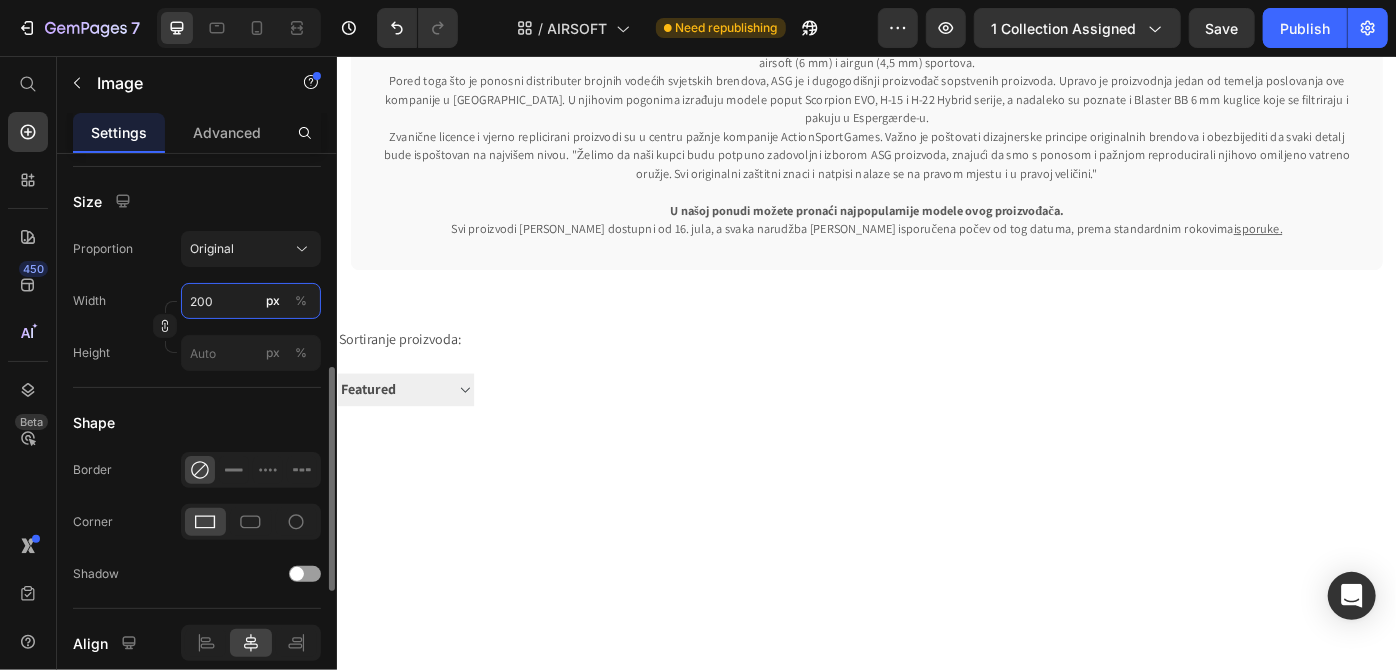 drag, startPoint x: 218, startPoint y: 298, endPoint x: 178, endPoint y: 299, distance: 40.012497 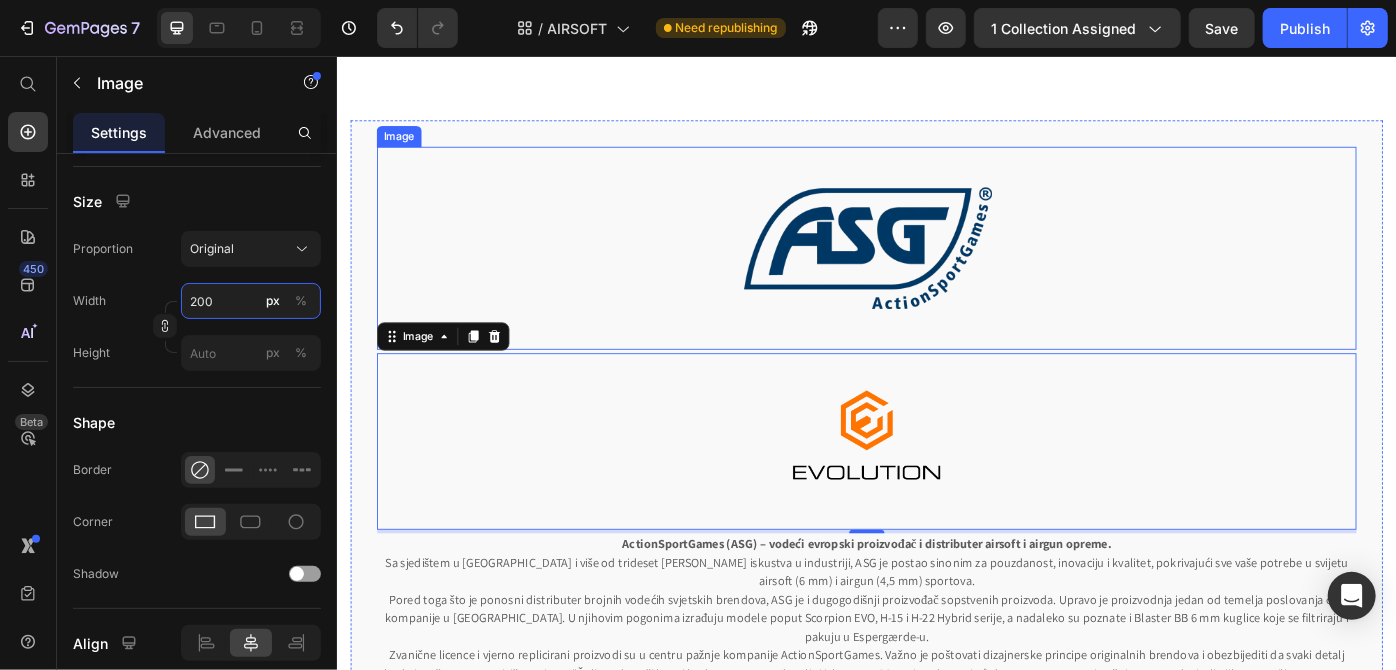 scroll, scrollTop: 90, scrollLeft: 0, axis: vertical 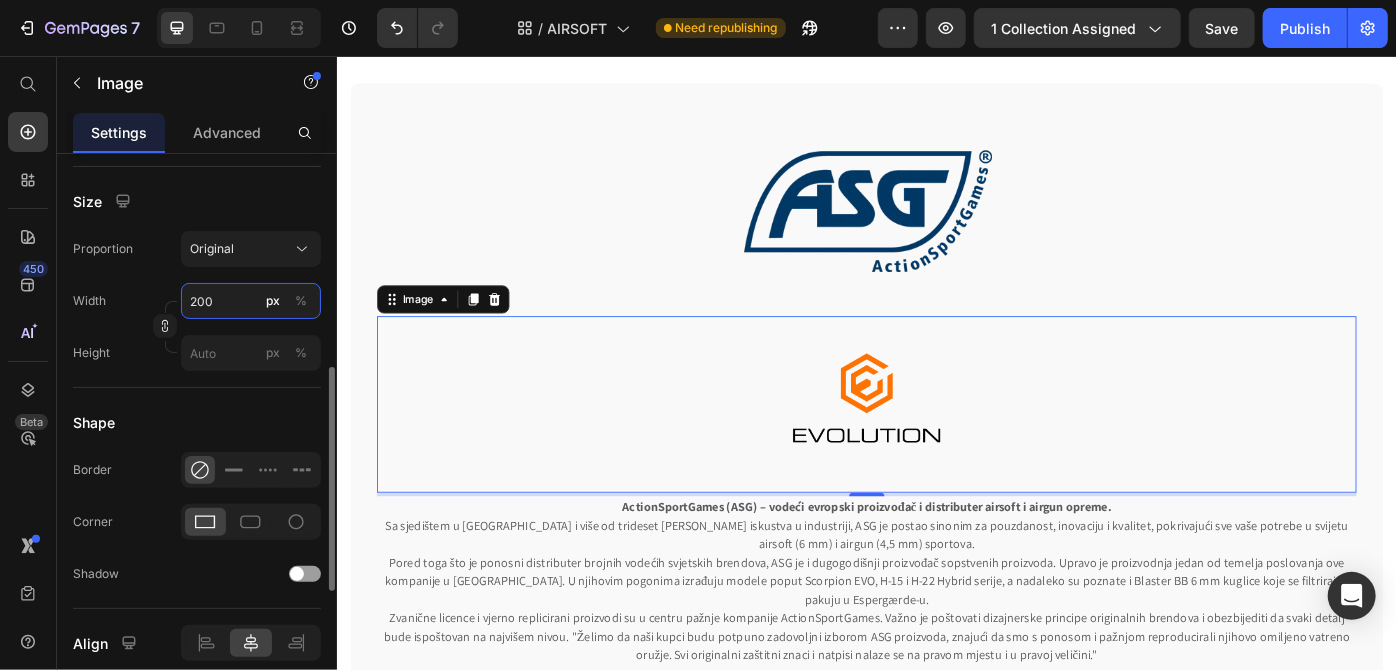 click on "200" at bounding box center (251, 301) 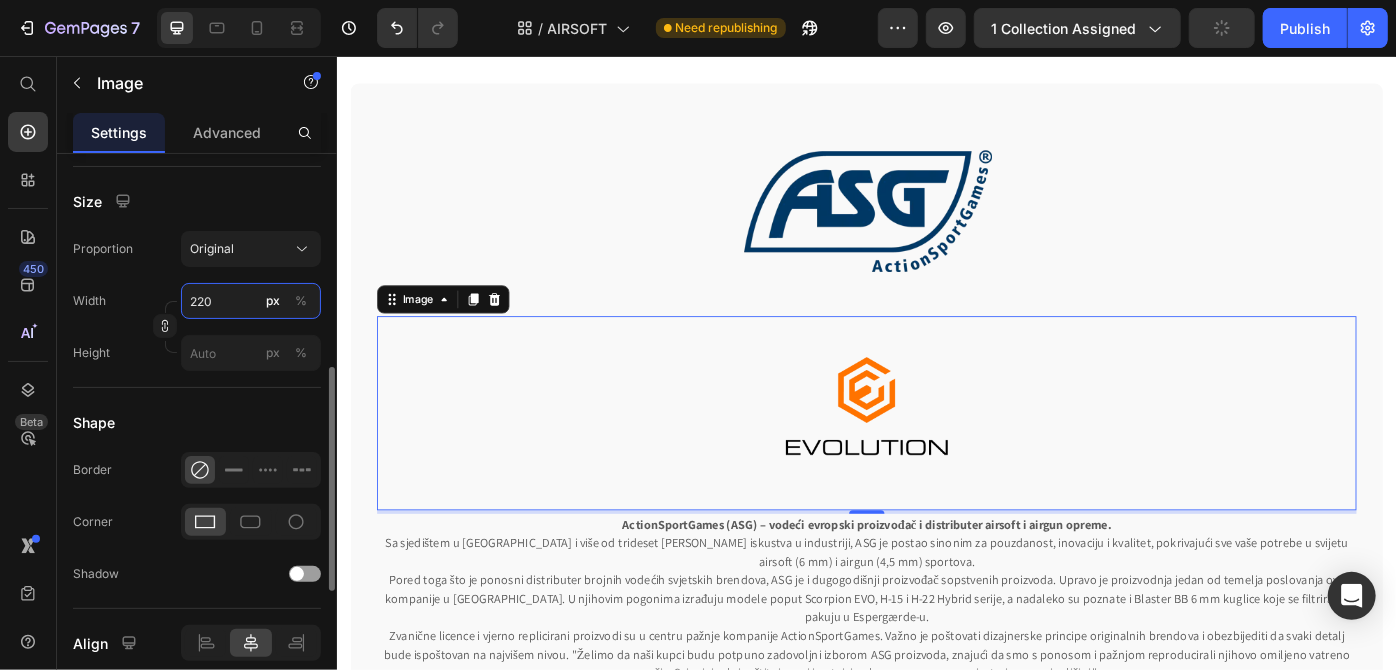 click on "220" at bounding box center [251, 301] 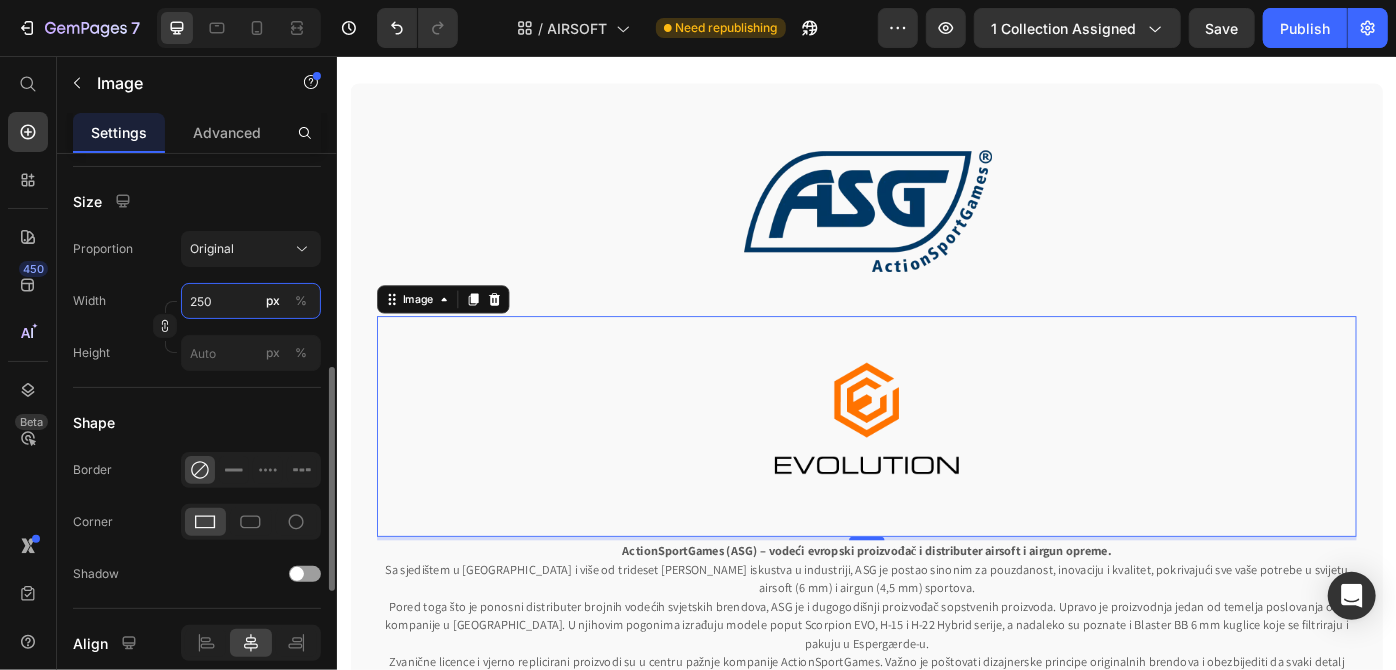 click on "250" at bounding box center (251, 301) 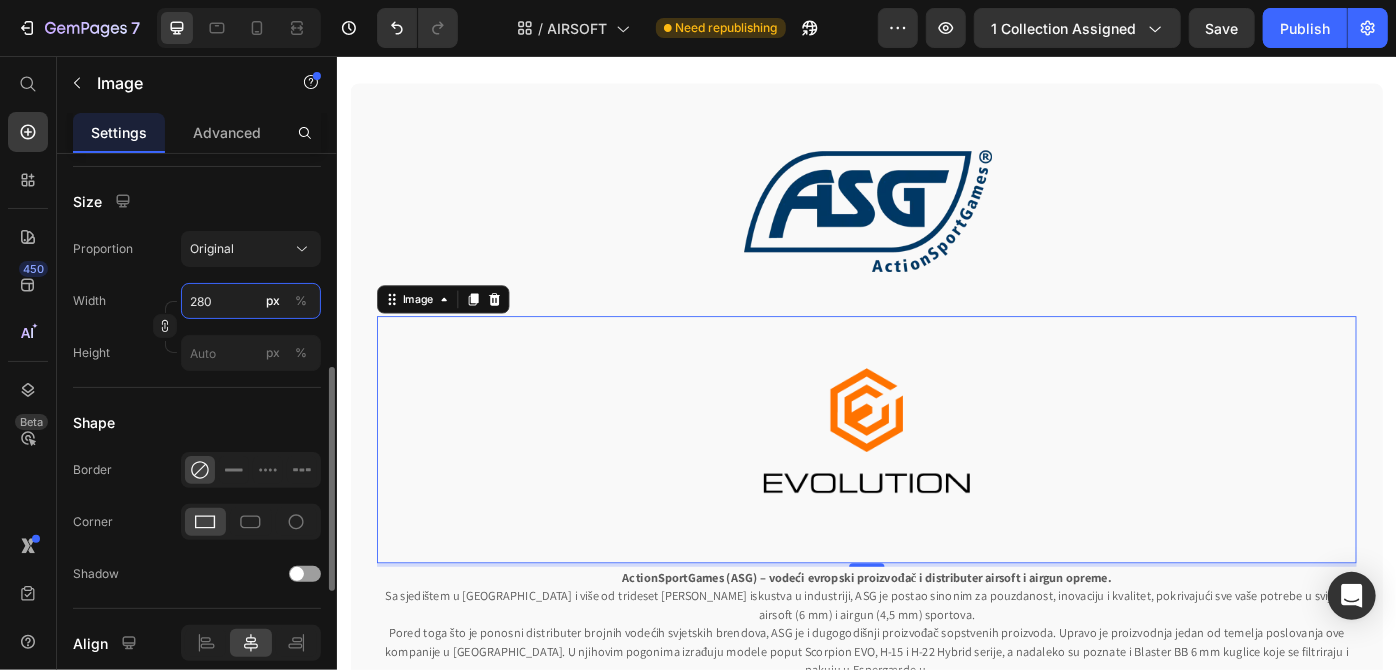 type on "280" 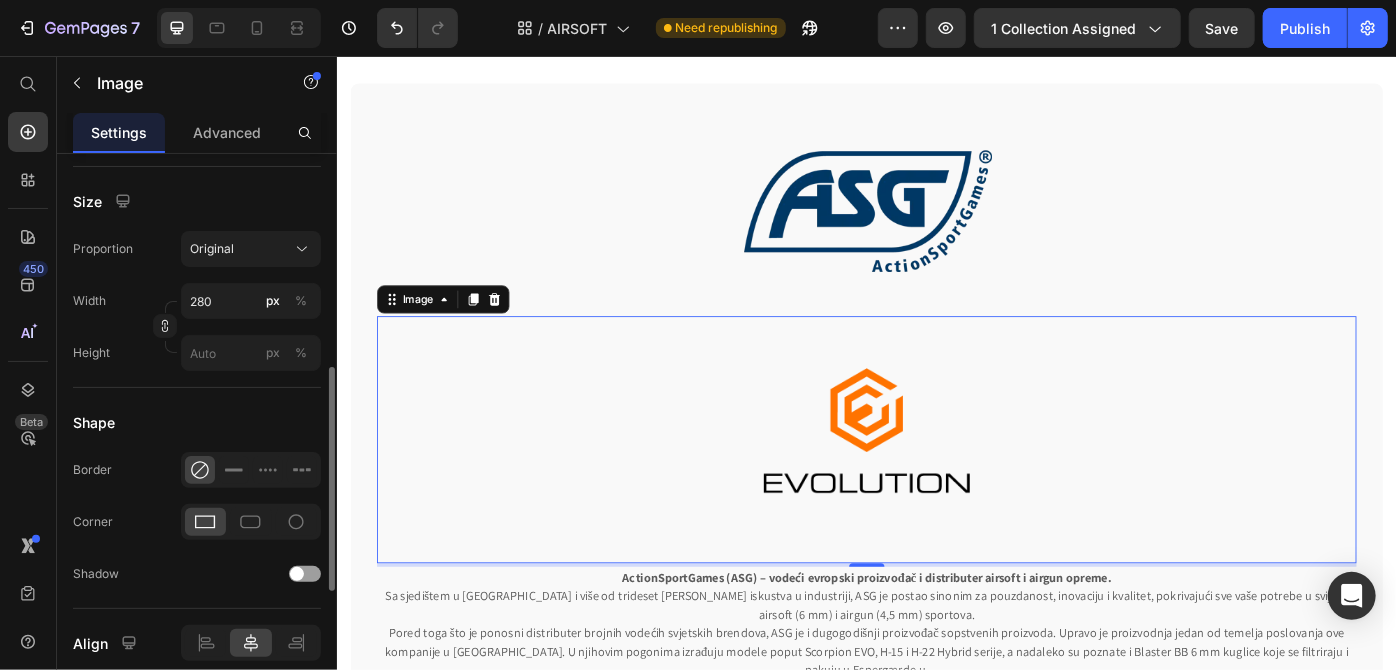 click on "Shape" at bounding box center (197, 422) 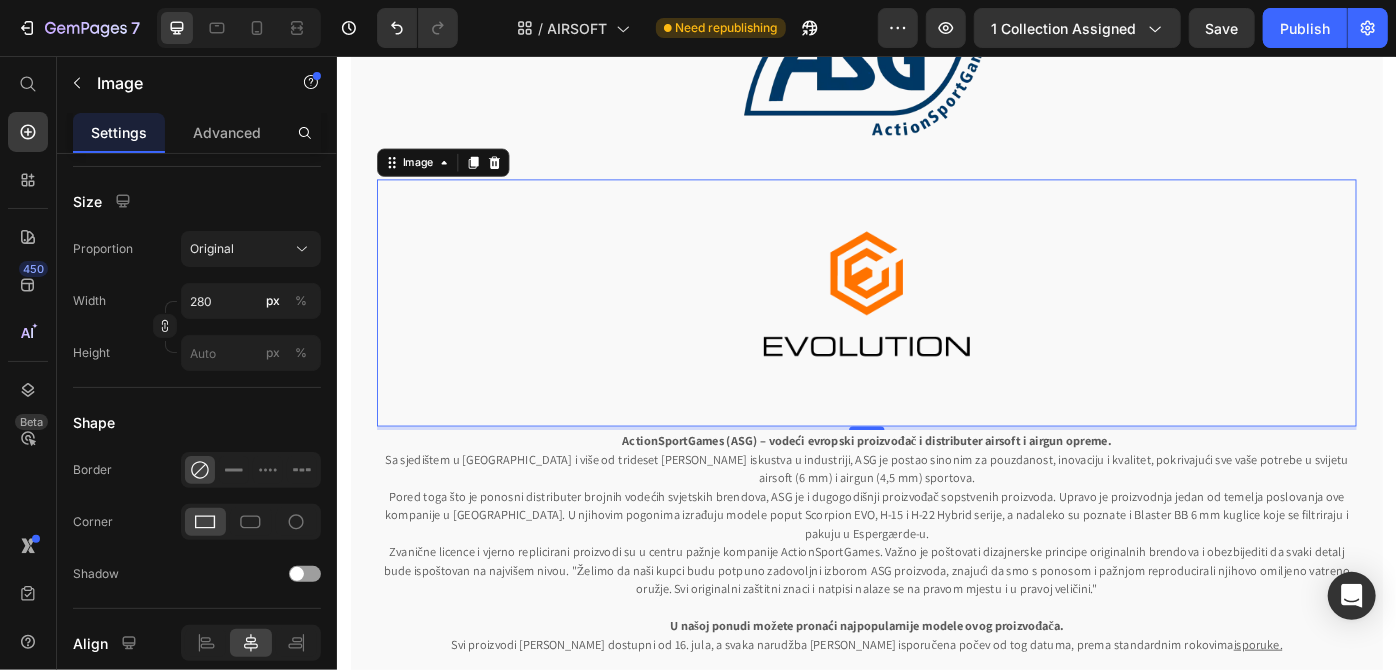 scroll, scrollTop: 272, scrollLeft: 0, axis: vertical 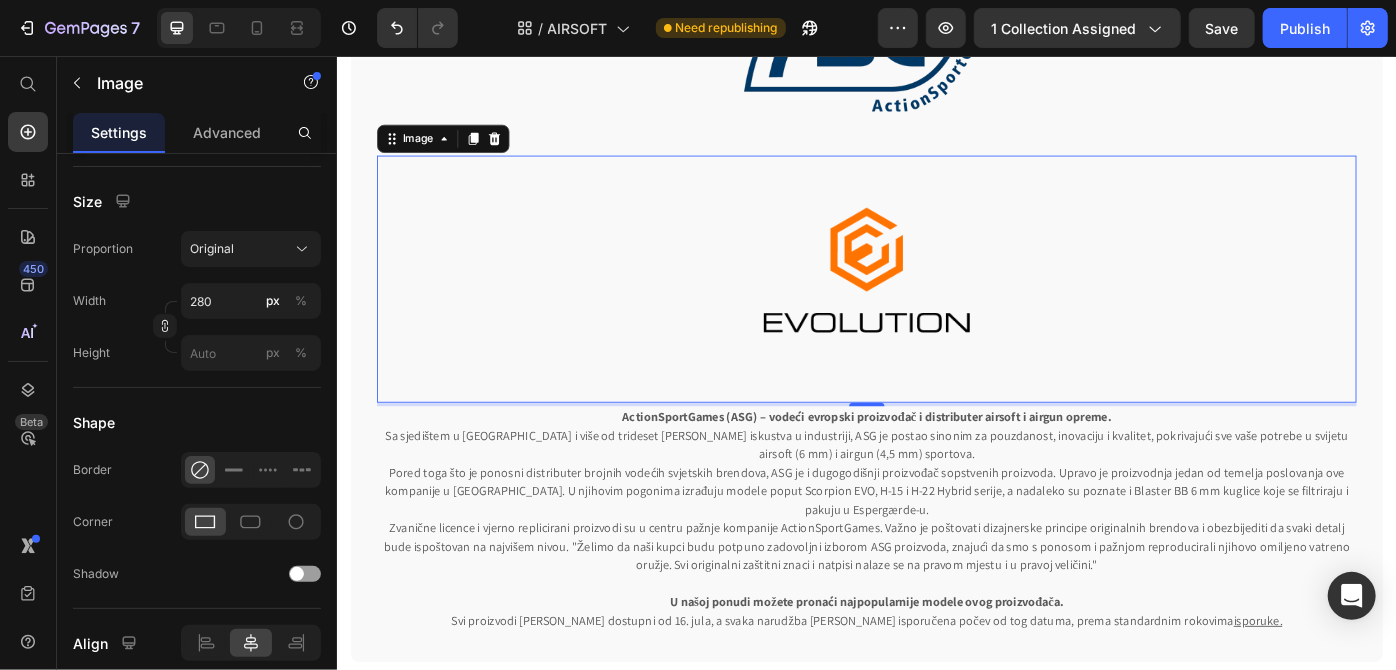 click at bounding box center (936, 308) 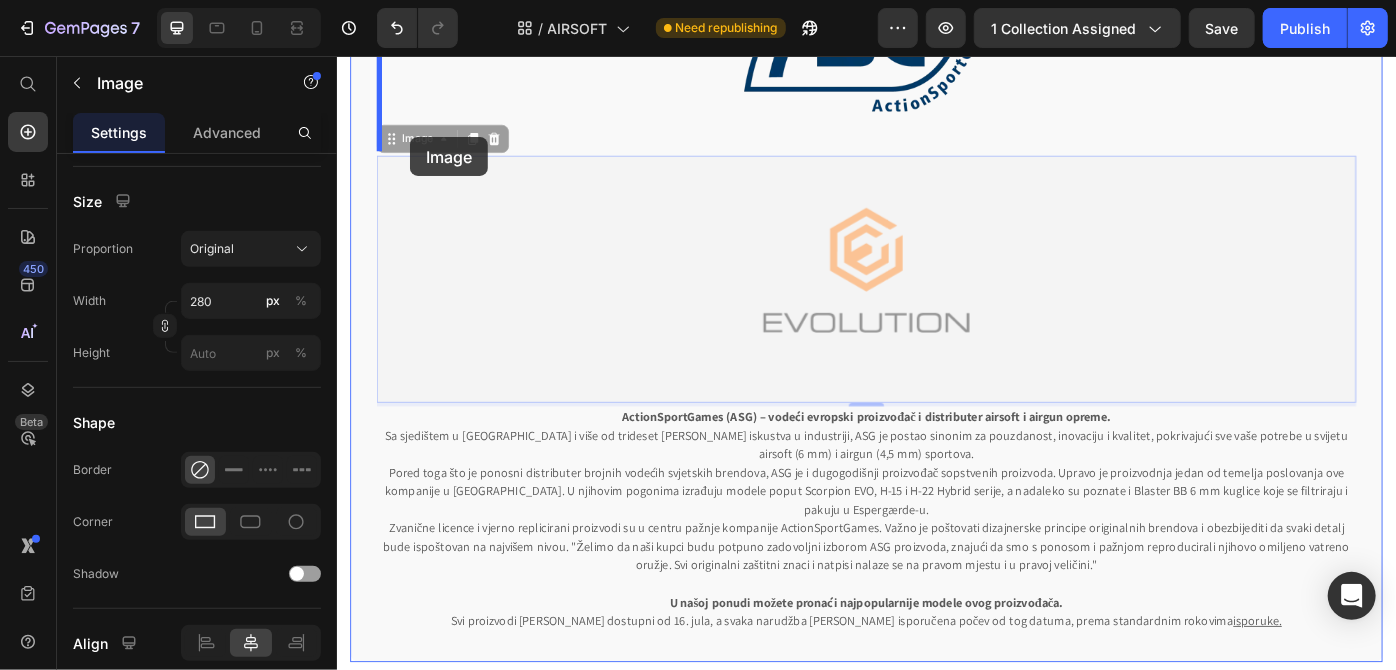 drag, startPoint x: 391, startPoint y: 151, endPoint x: 419, endPoint y: 147, distance: 28.284271 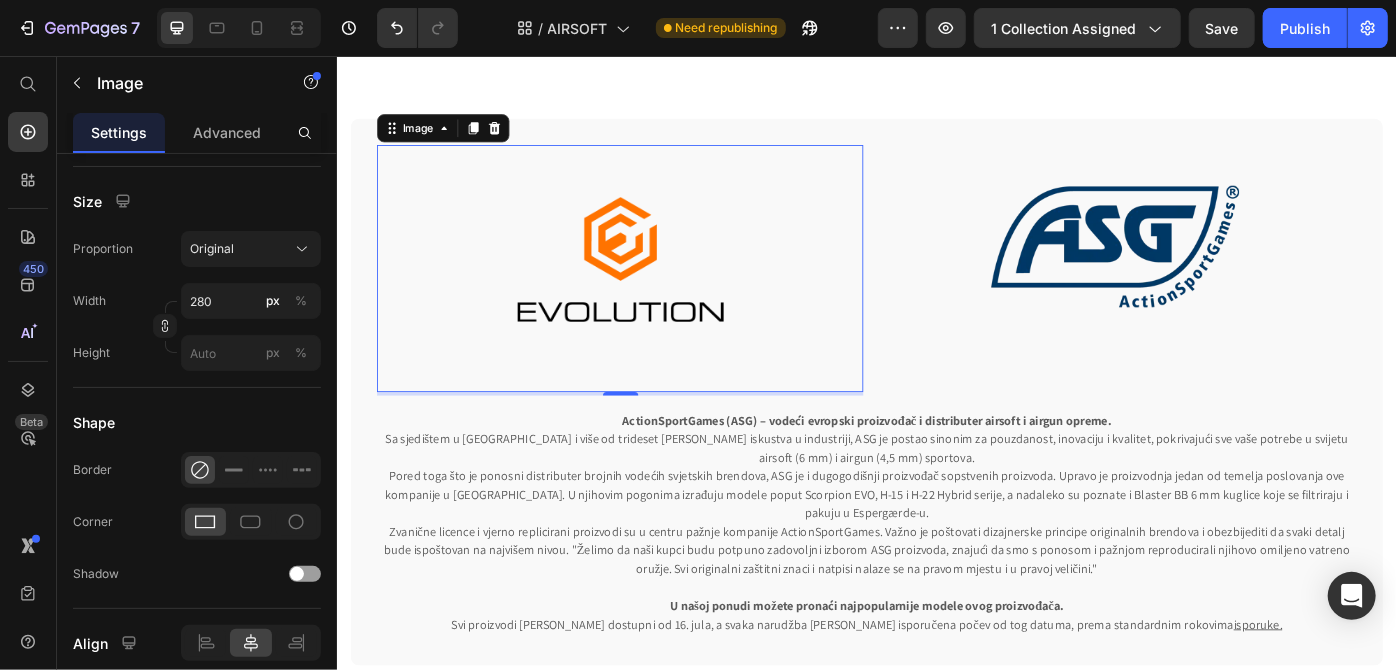 scroll, scrollTop: 90, scrollLeft: 0, axis: vertical 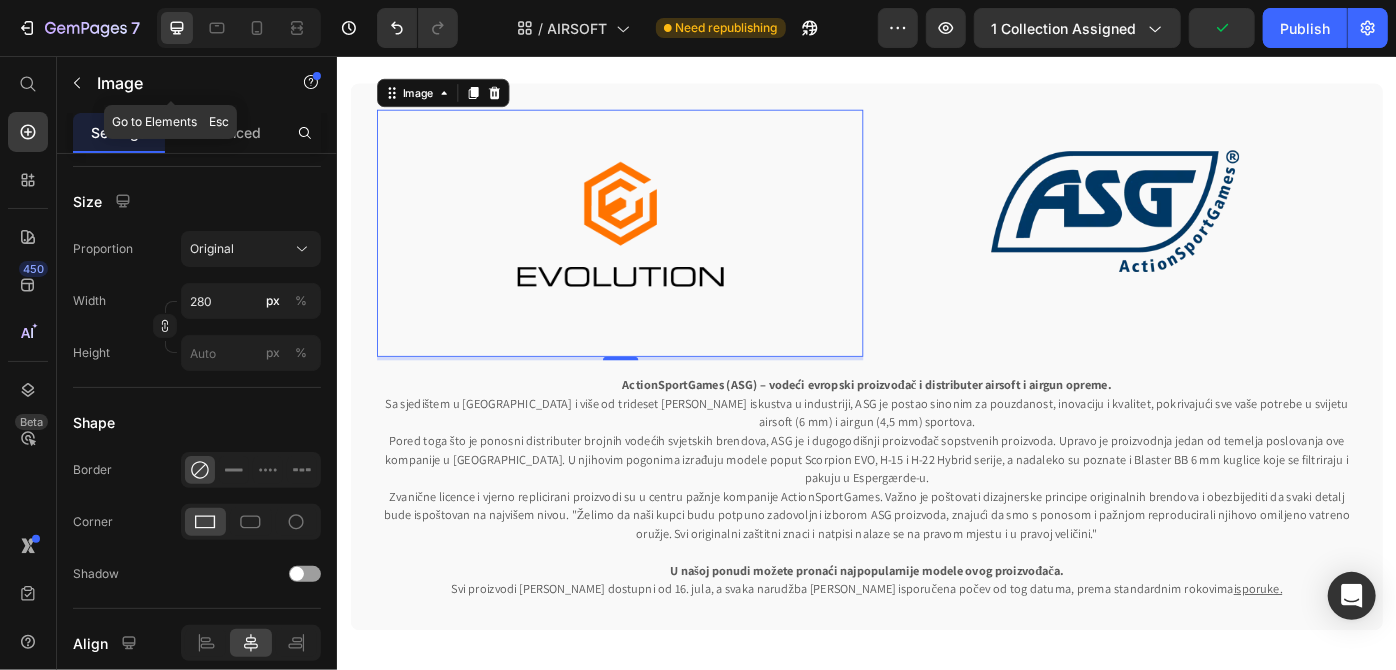 click 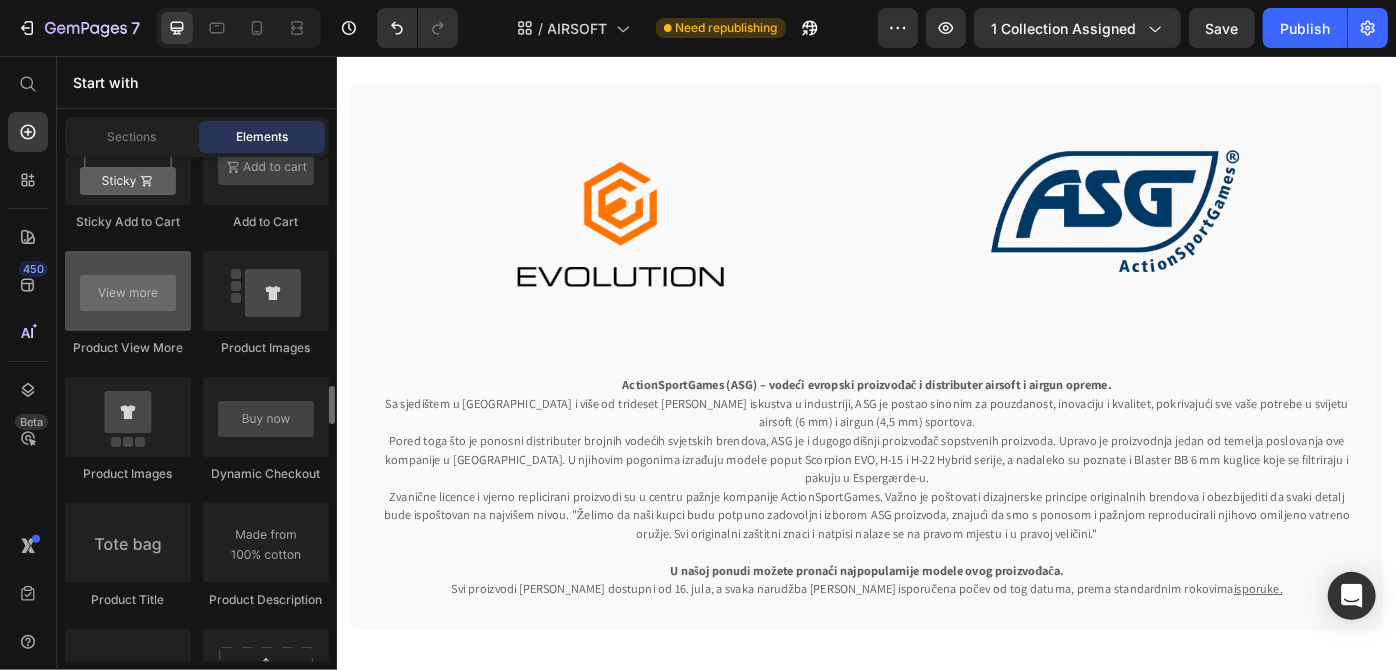scroll, scrollTop: 3181, scrollLeft: 0, axis: vertical 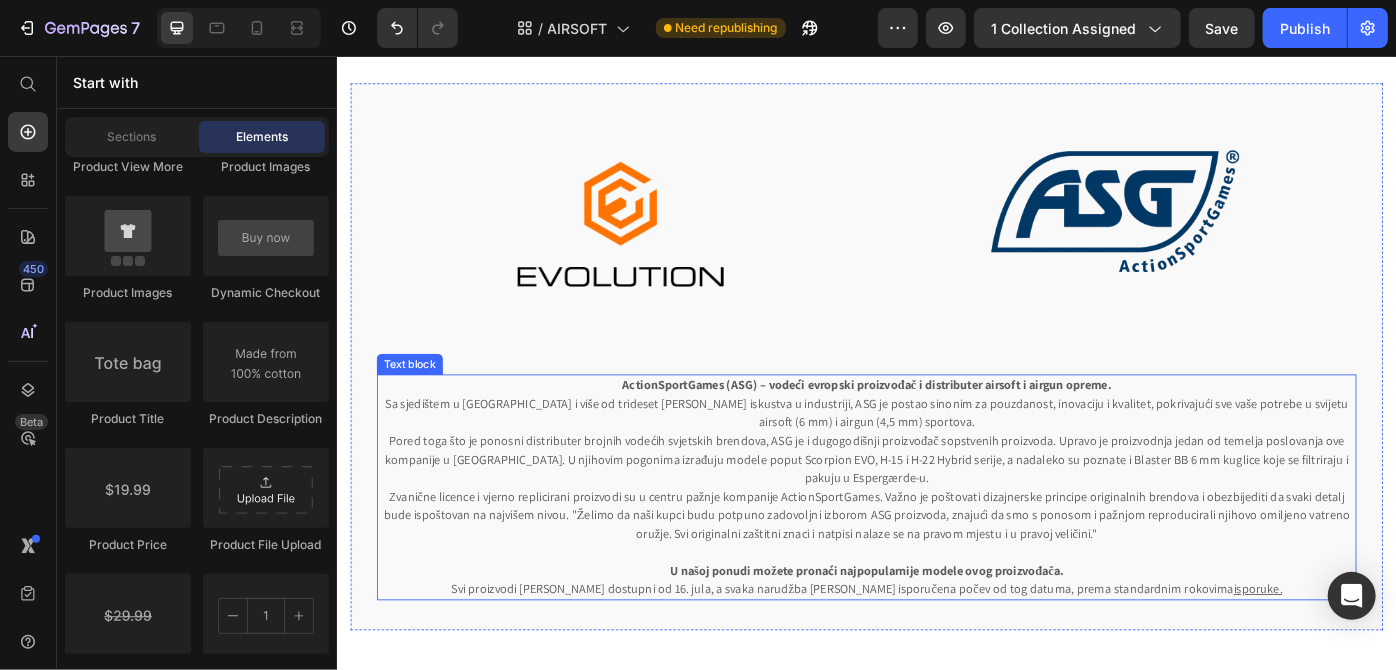 click on "Pored toga što je ponosni distributer brojnih vodećih svjetskih brendova, ASG je i dugogodišnji proizvođač sopstvenih proizvoda. Upravo je proizvodnja jedan od temelja poslovanja ove kompanije u [GEOGRAPHIC_DATA]. U njihovim pogonima izrađuju modele poput Scorpion EVO, H-15 i H-22 Hybrid serije, a nadaleko su poznate i Blaster BB 6 mm kuglice koje se filtriraju i pakuju u Espergærde-u." at bounding box center (936, 512) 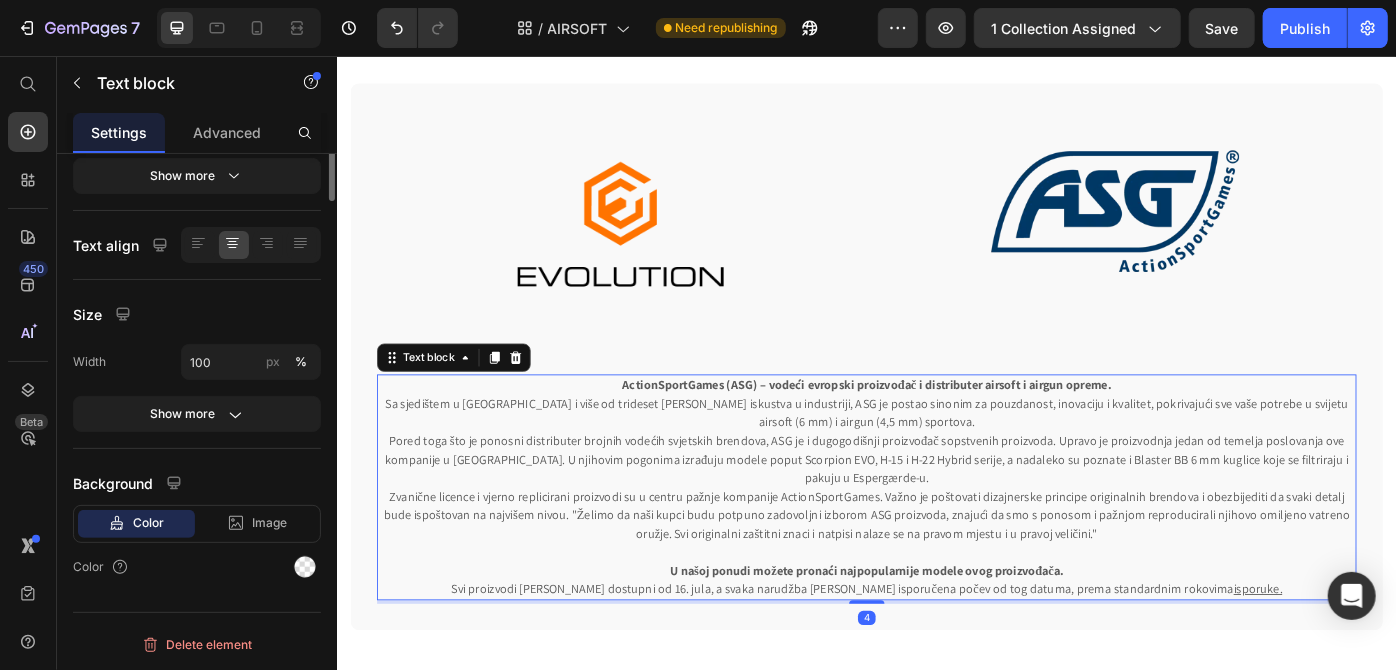 scroll, scrollTop: 0, scrollLeft: 0, axis: both 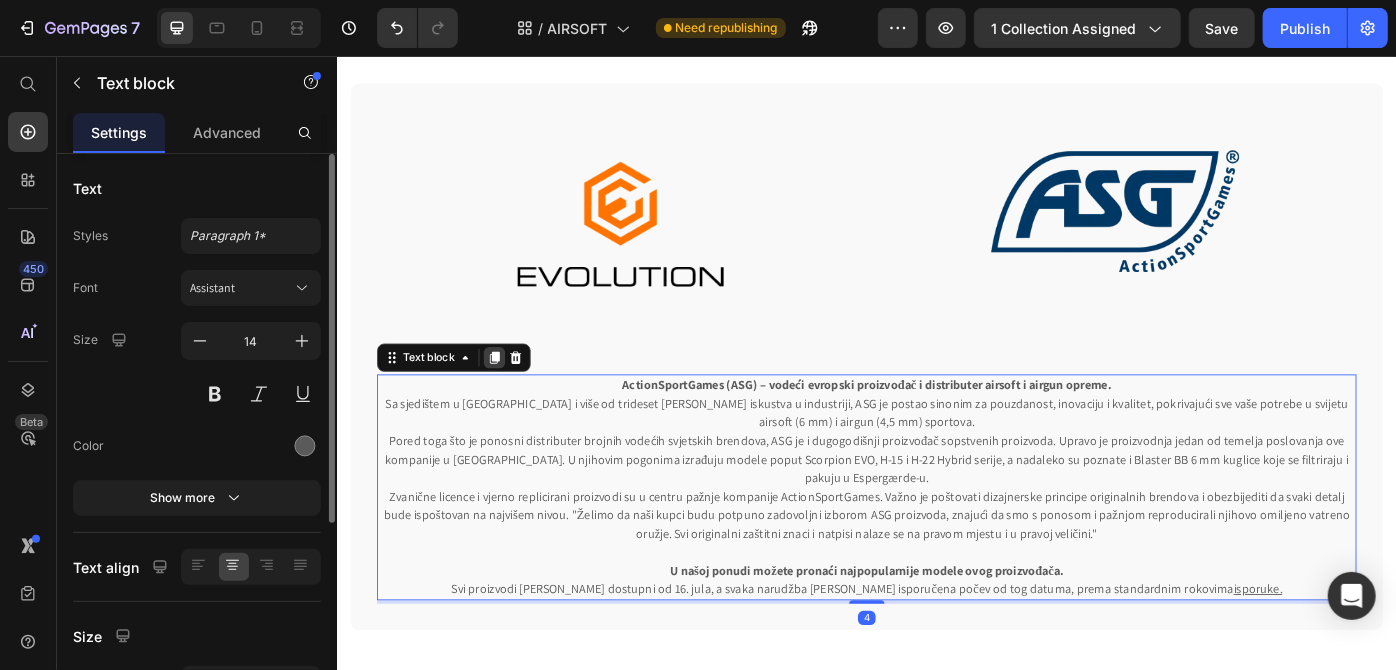 click 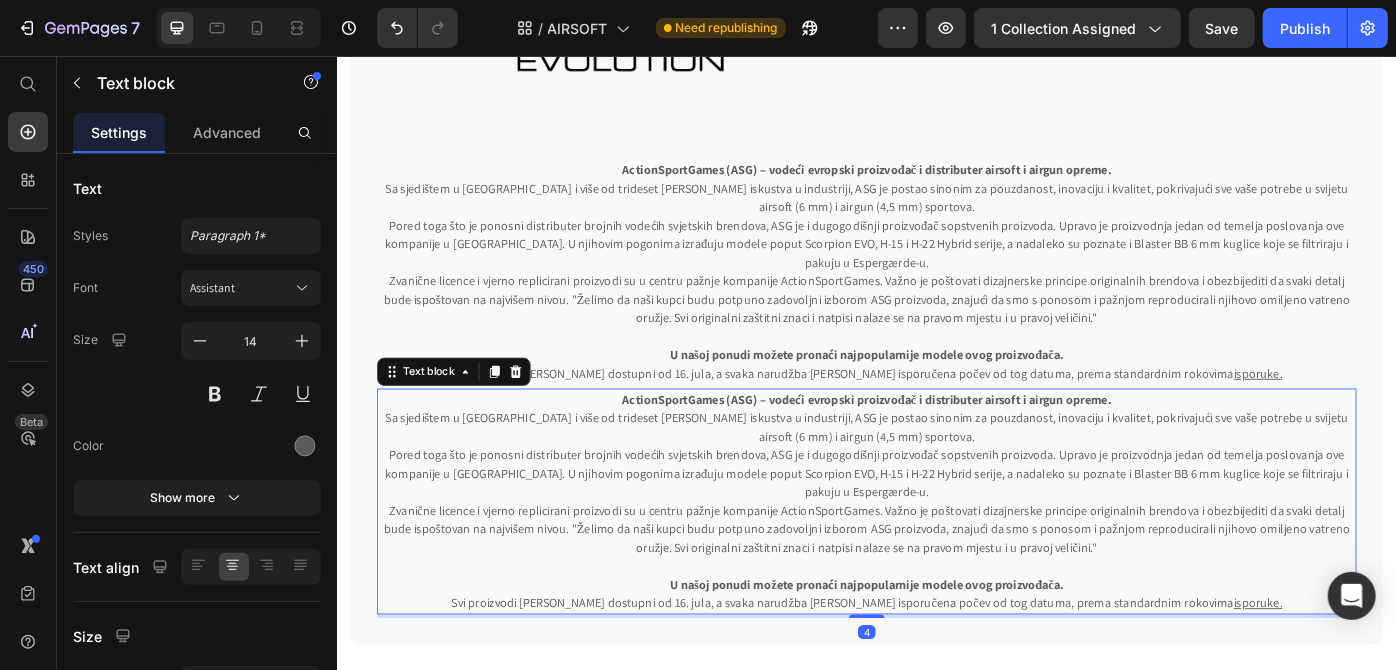 scroll, scrollTop: 277, scrollLeft: 0, axis: vertical 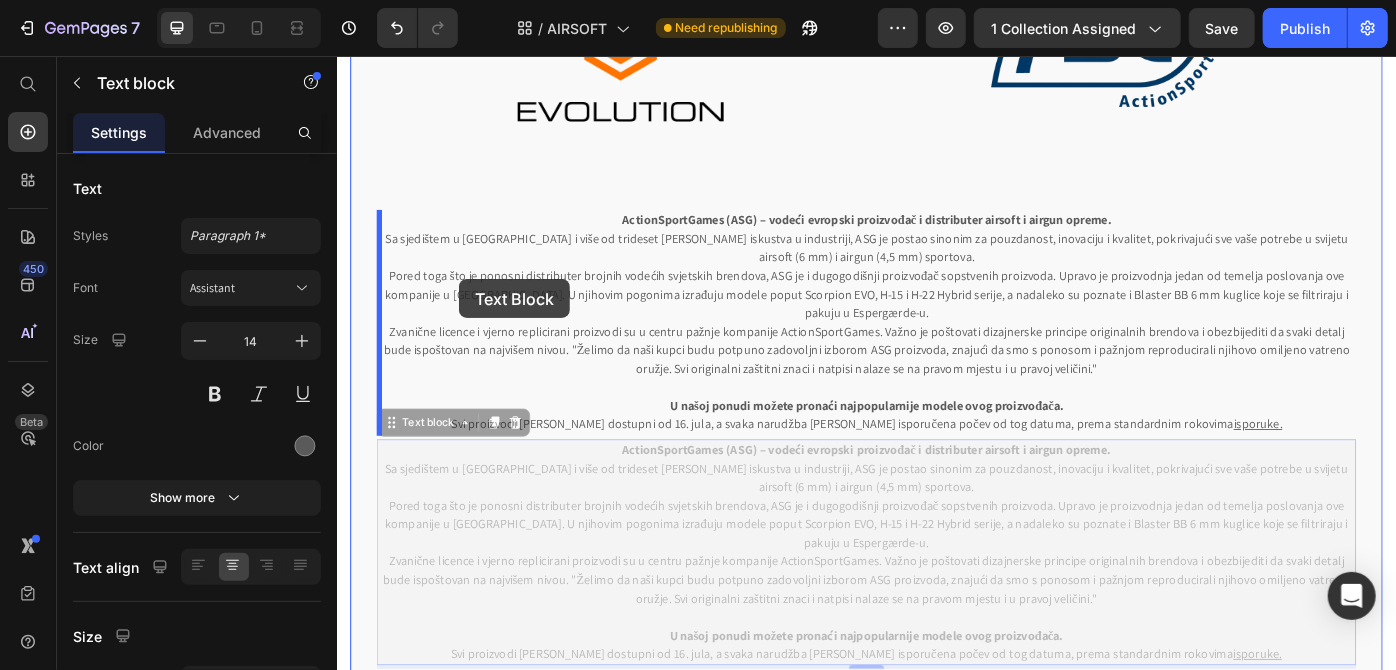 drag, startPoint x: 391, startPoint y: 470, endPoint x: 474, endPoint y: 308, distance: 182.02472 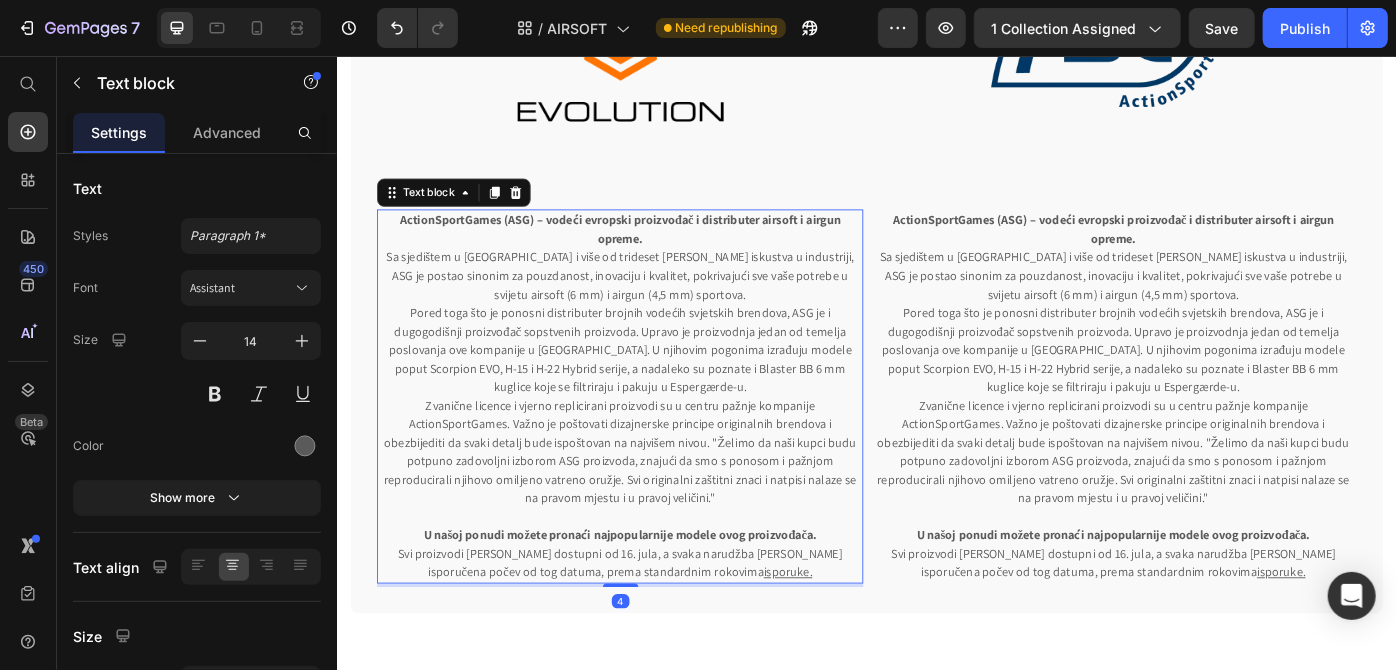 click on "Pored toga što je ponosni distributer brojnih vodećih svjetskih brendova, ASG je i dugogodišnji proizvođač sopstvenih proizvoda. Upravo je proizvodnja jedan od temelja poslovanja ove kompanije u [GEOGRAPHIC_DATA]. U njihovim pogonima izrađuju modele poput Scorpion EVO, H-15 i H-22 Hybrid serije, a nadaleko su poznate i Blaster BB 6 mm kuglice koje se filtriraju i pakuju u Espergærde-u." at bounding box center (656, 388) 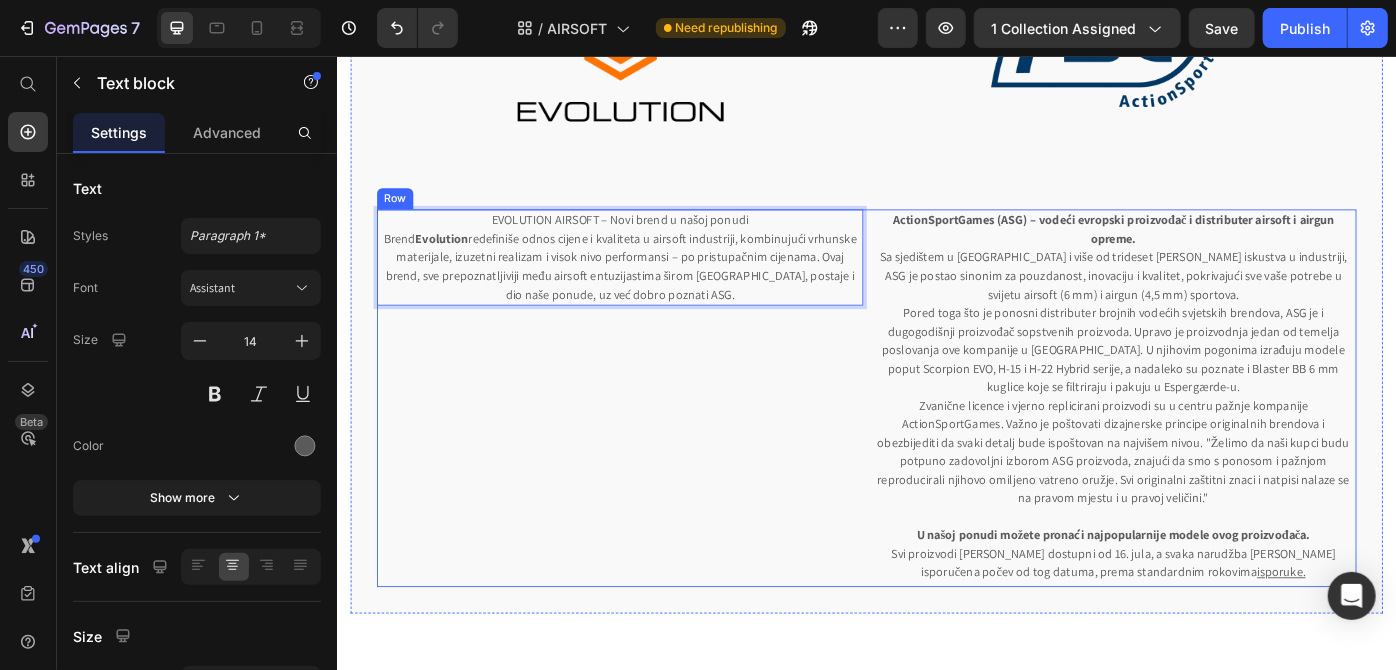 click on "EVOLUTION AIRSOFT – Novi brend u našoj ponudi Brend  Evolution  redefiniše odnos cijene i kvaliteta u airsoft industriji, kombinujući vrhunske materijale, izuzetni realizam i visok nivo performansi – po pristupačnim cijenama. Ovaj brend, sve prepoznatljiviji među airsoft entuzijastima širom [GEOGRAPHIC_DATA], postaje i dio naše ponude, uz već dobro poznati ASG. Text block   4" at bounding box center [656, 443] 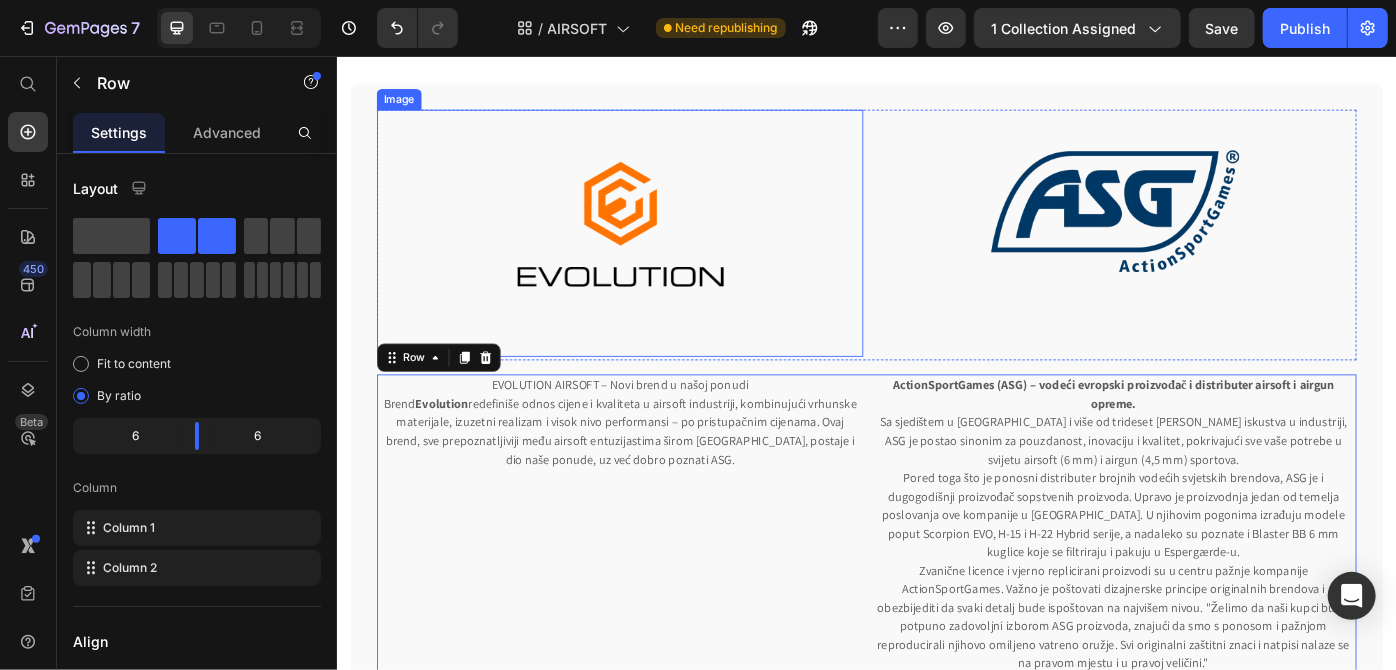 scroll, scrollTop: 272, scrollLeft: 0, axis: vertical 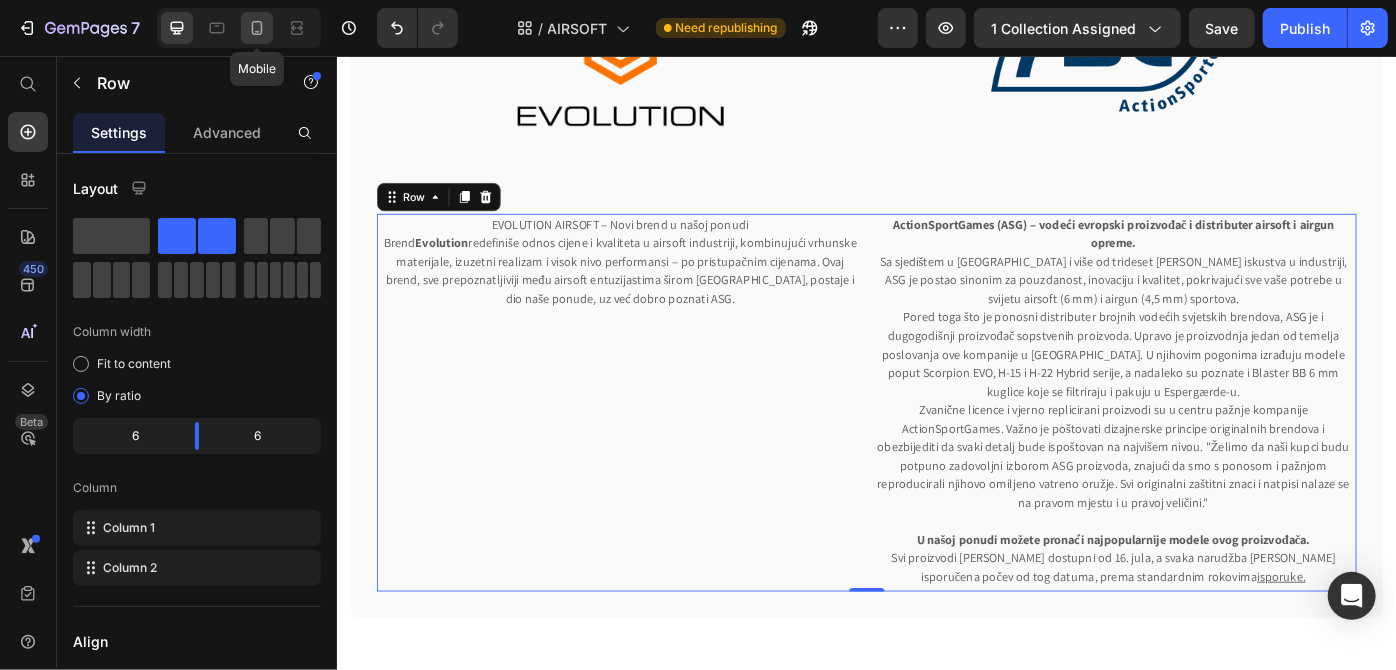 click 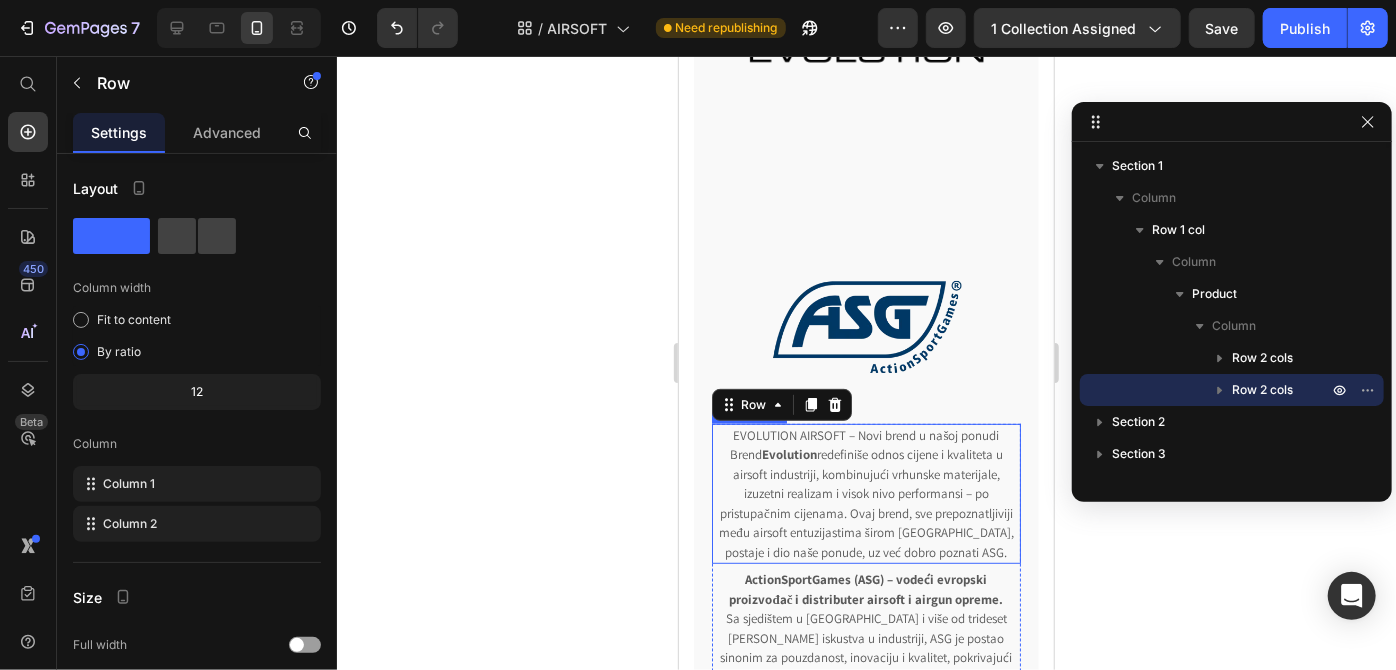 scroll, scrollTop: 272, scrollLeft: 0, axis: vertical 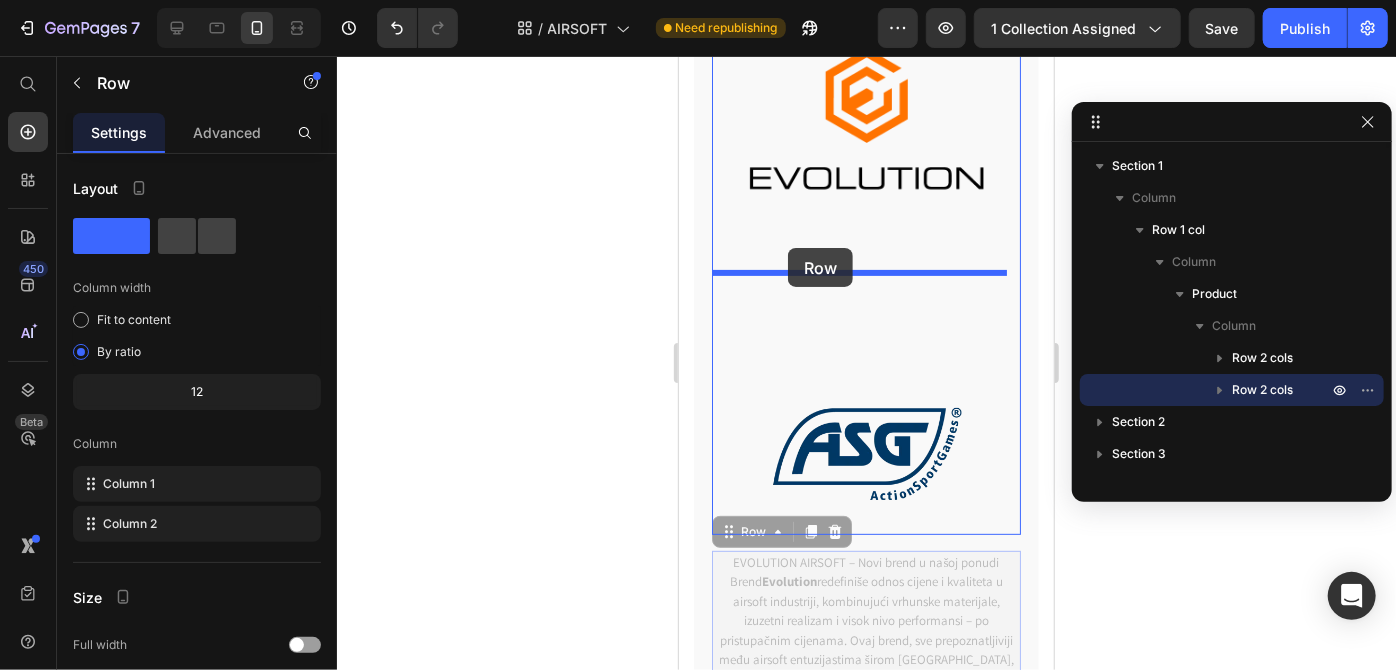 drag, startPoint x: 725, startPoint y: 437, endPoint x: 787, endPoint y: 247, distance: 199.85995 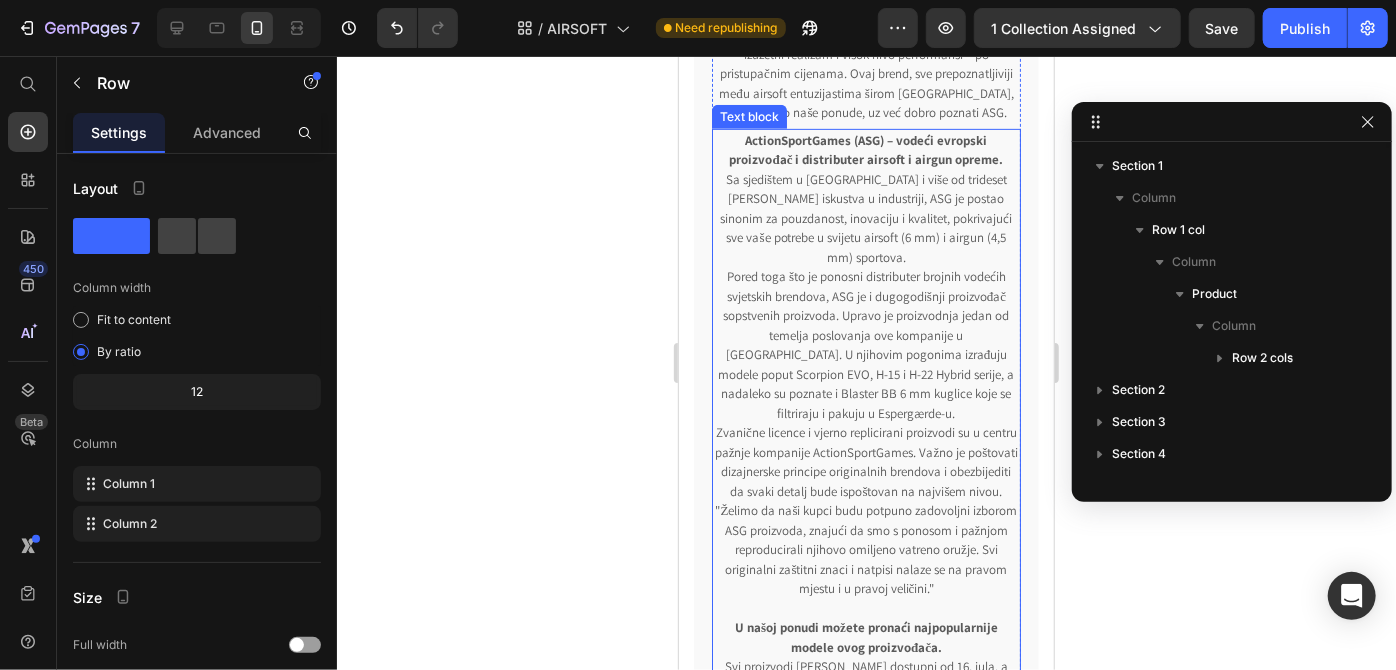 scroll, scrollTop: 1097, scrollLeft: 0, axis: vertical 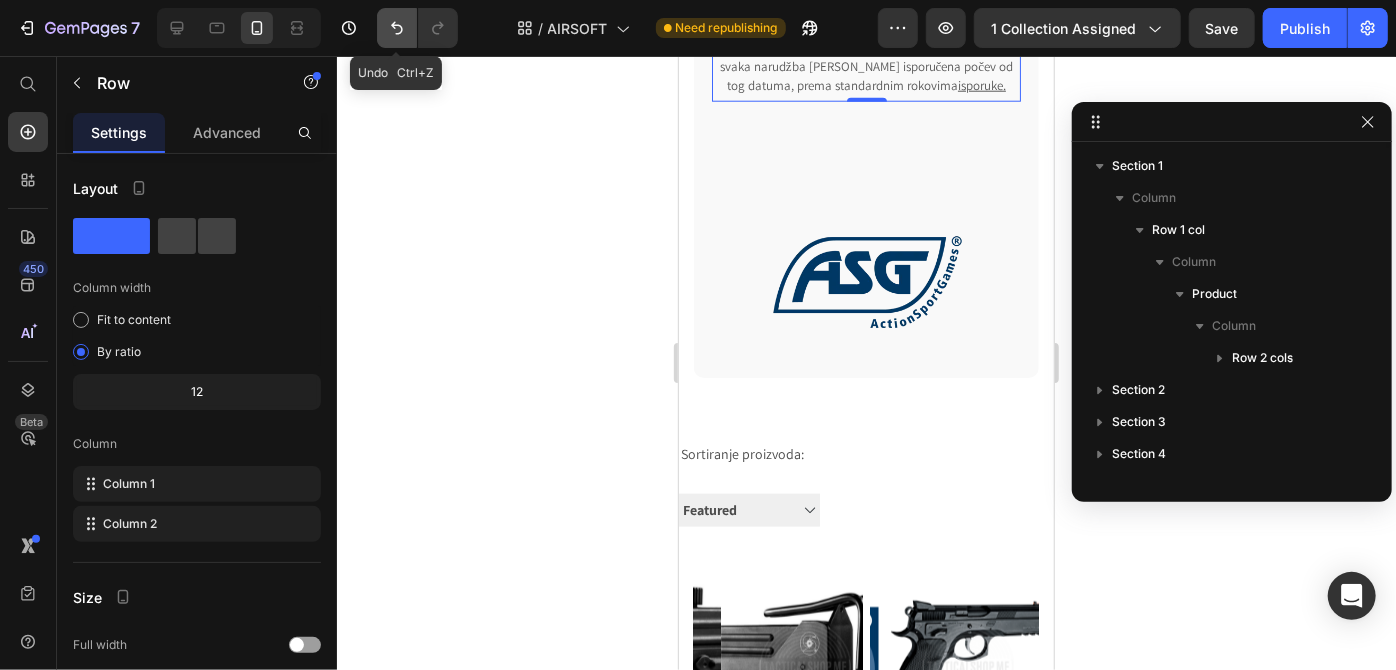 click 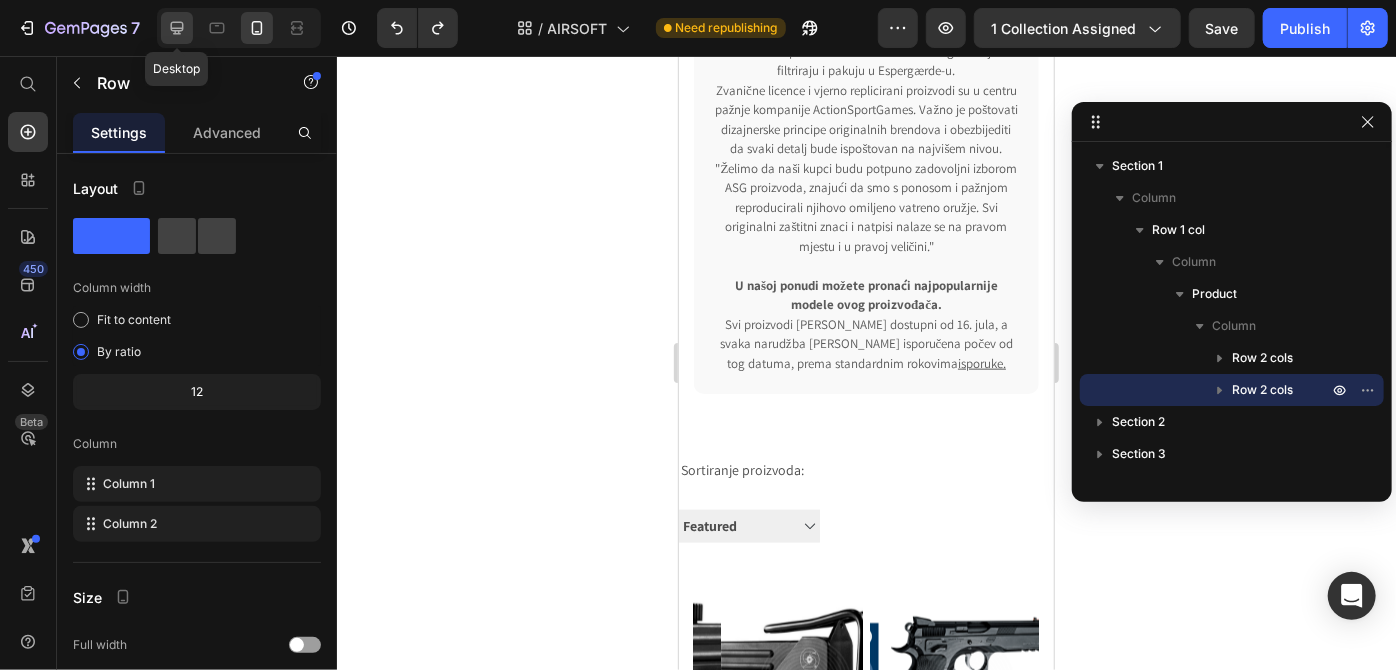 click 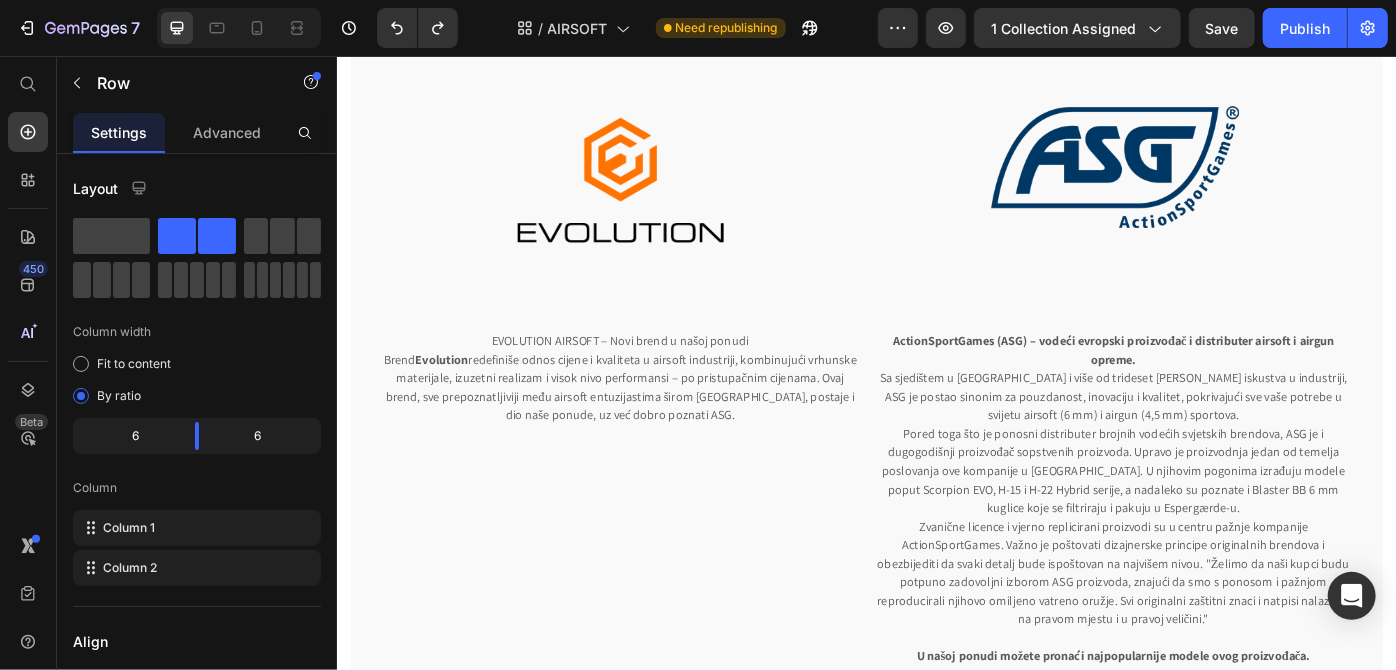 scroll, scrollTop: 108, scrollLeft: 0, axis: vertical 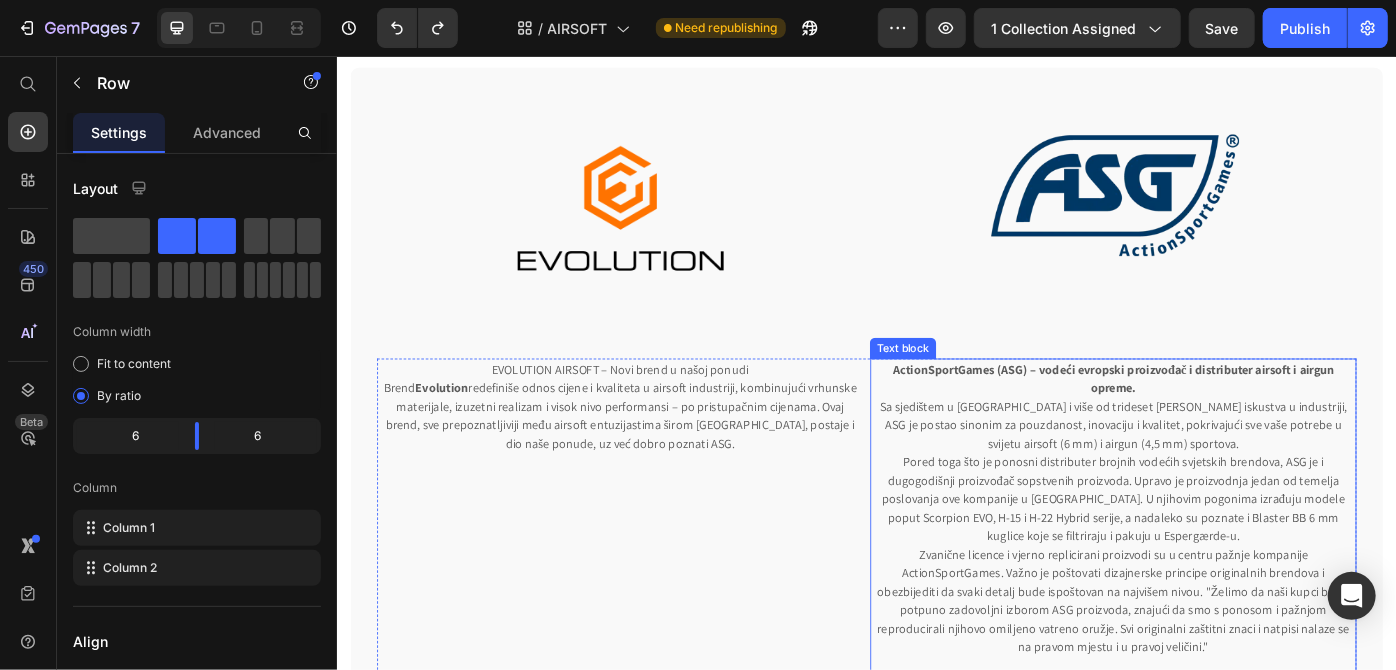 click on "ActionSportGames (ASG) – vodeći evropski proizvođač i distributer airsoft i airgun opreme." at bounding box center (1215, 421) 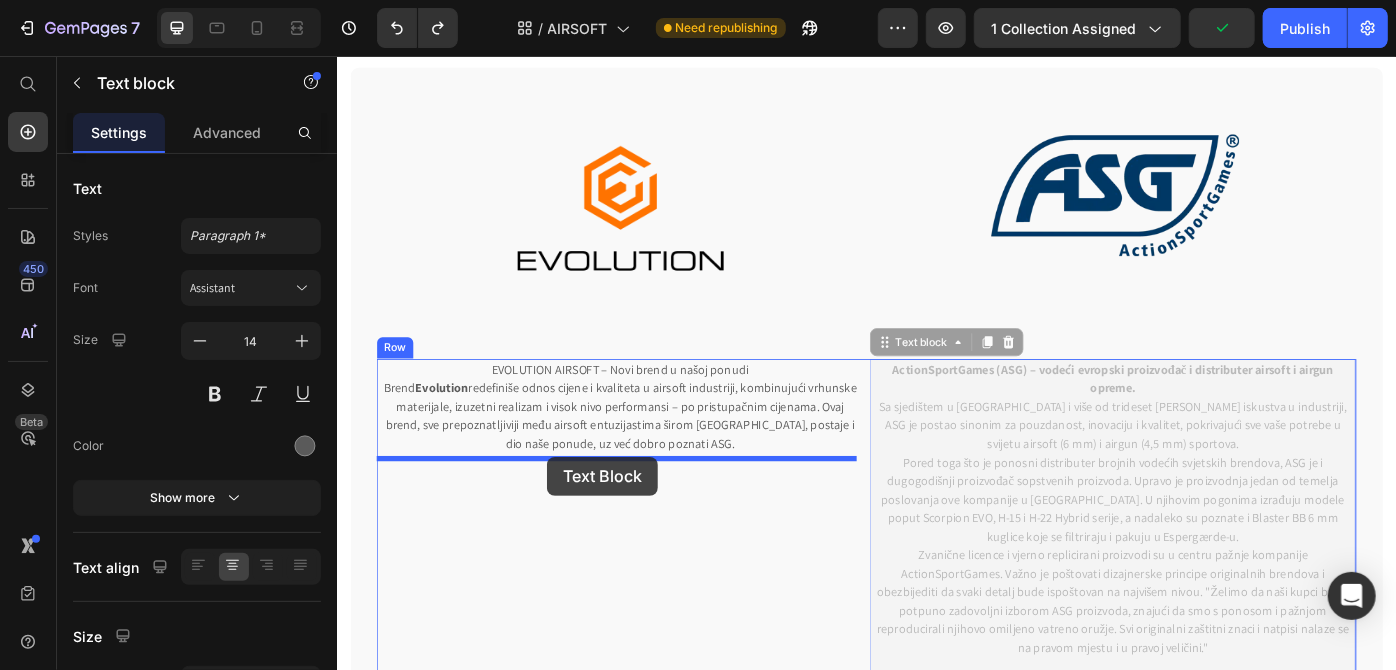 drag, startPoint x: 949, startPoint y: 382, endPoint x: 574, endPoint y: 509, distance: 395.92172 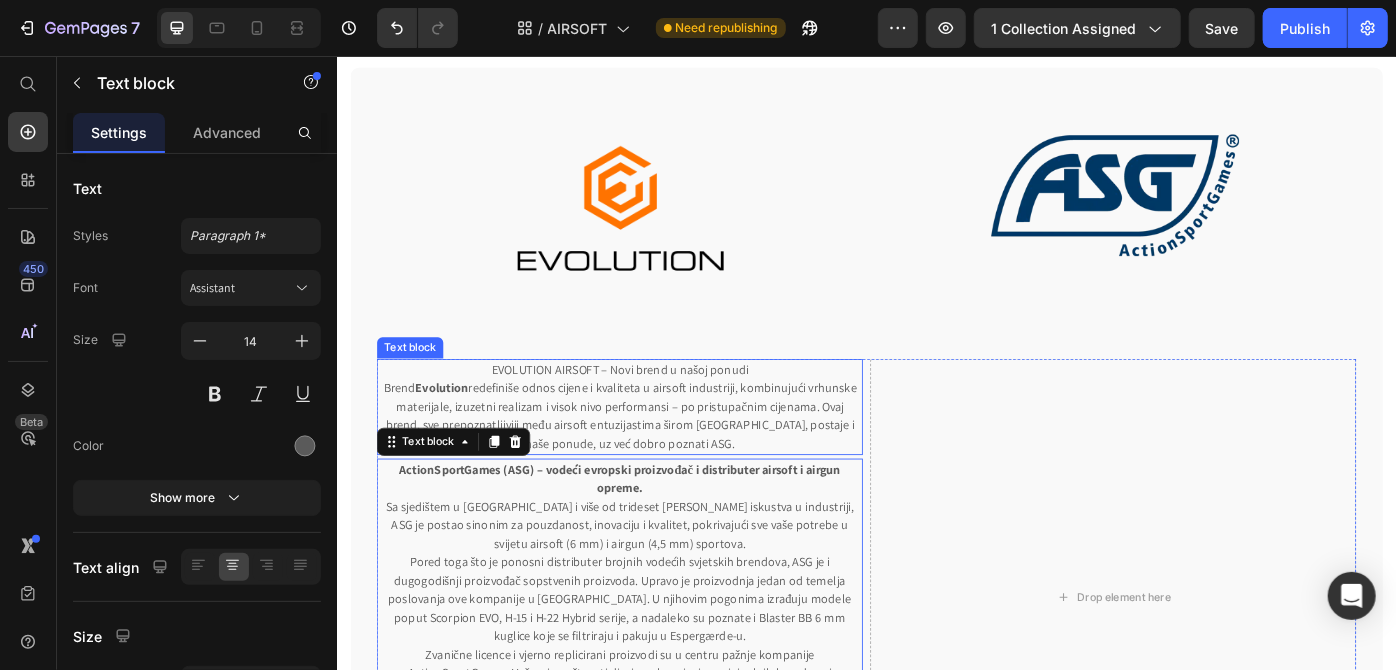click on "Drop element here" at bounding box center (1215, 668) 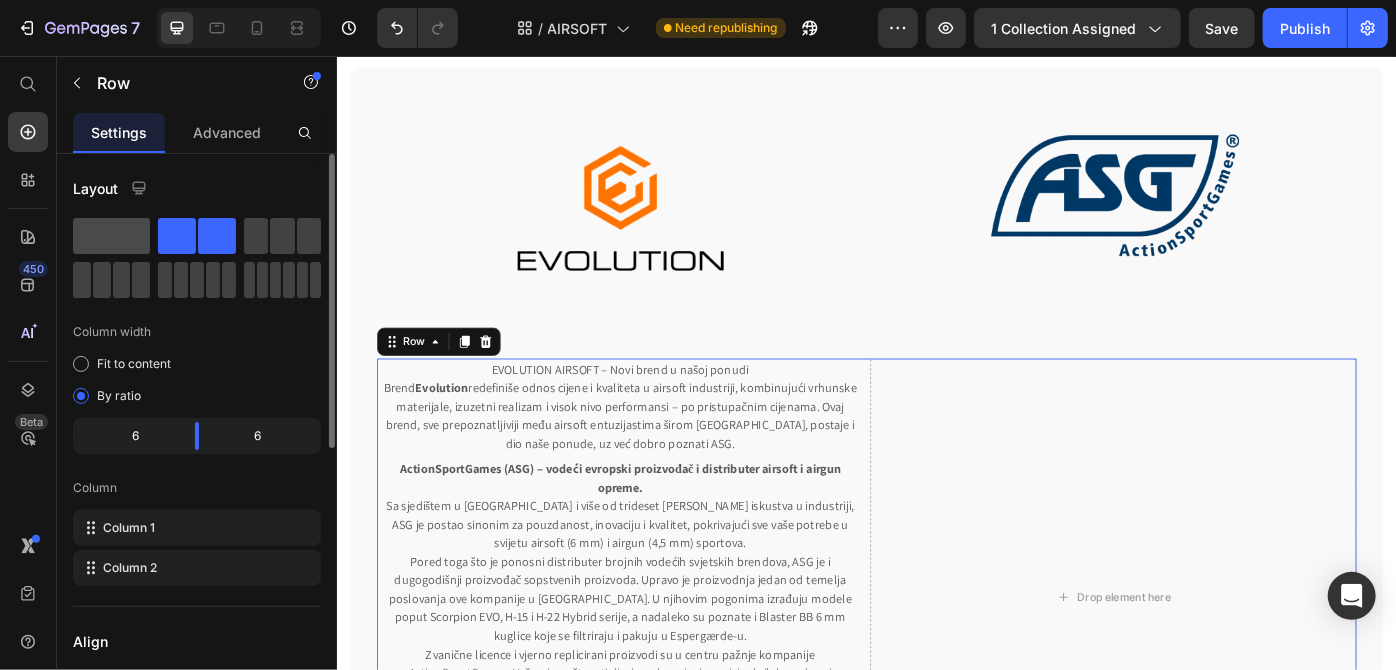 click 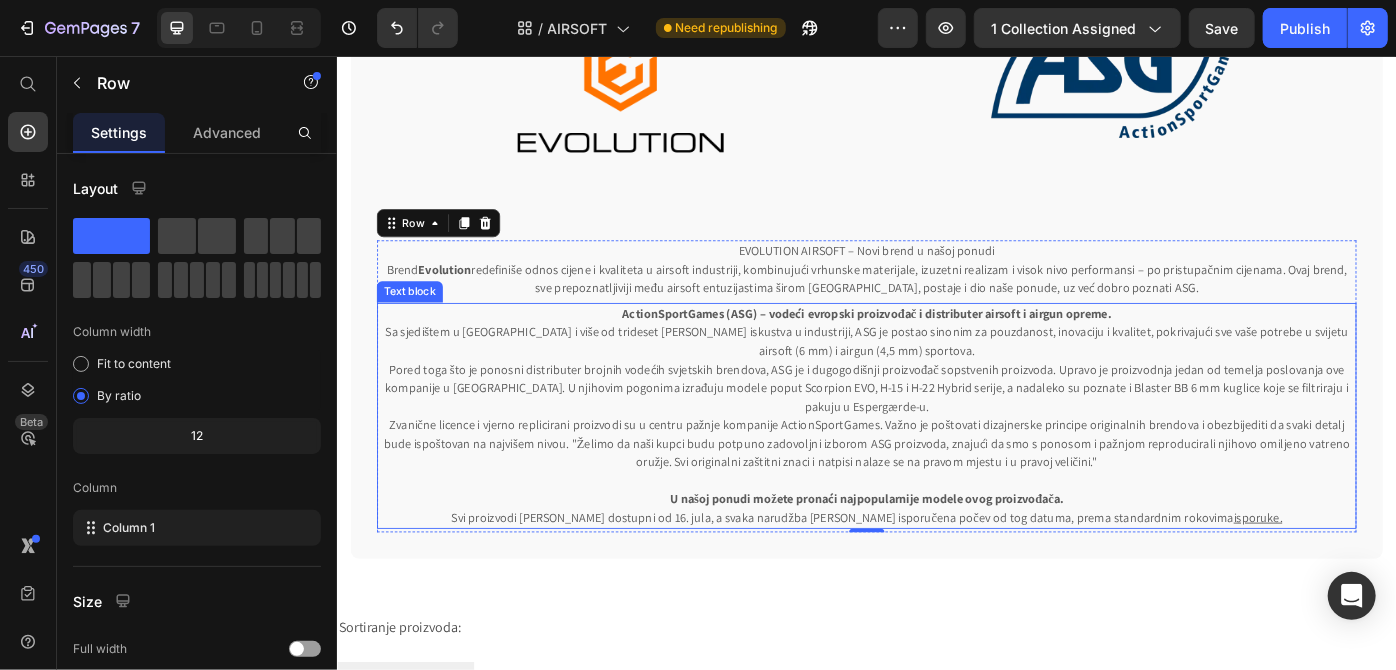 scroll, scrollTop: 199, scrollLeft: 0, axis: vertical 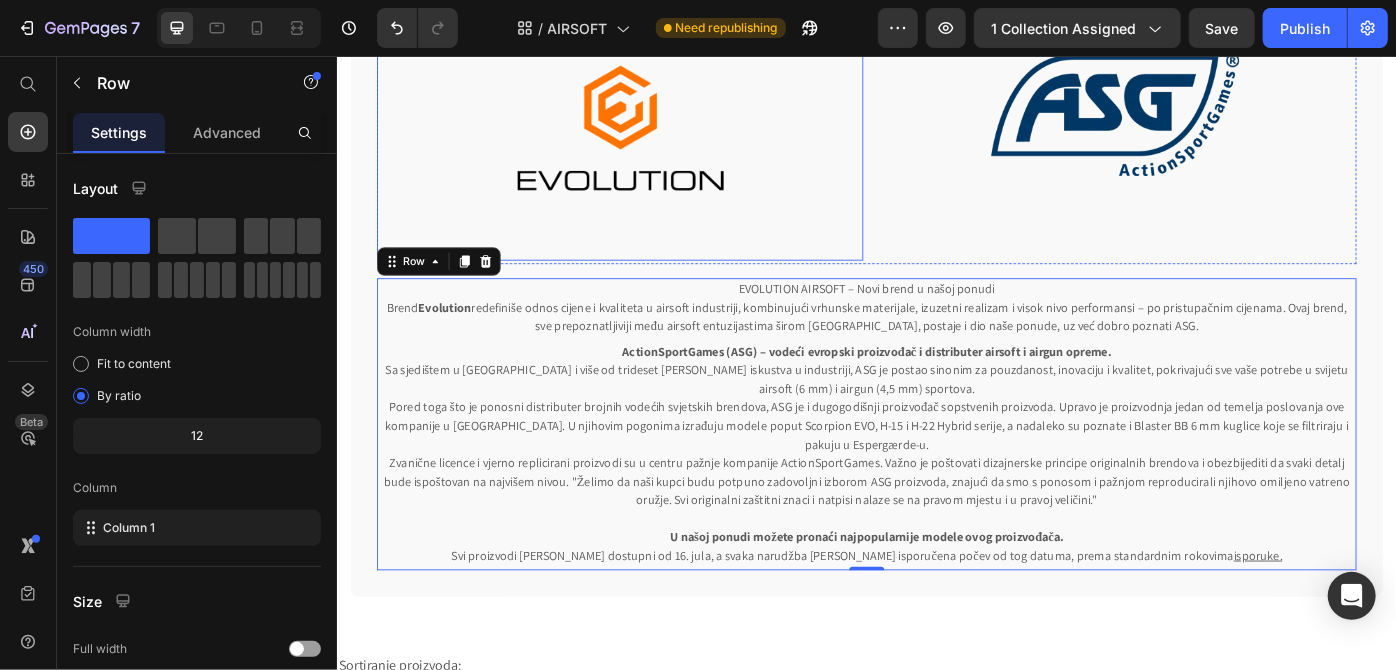 click at bounding box center (656, 147) 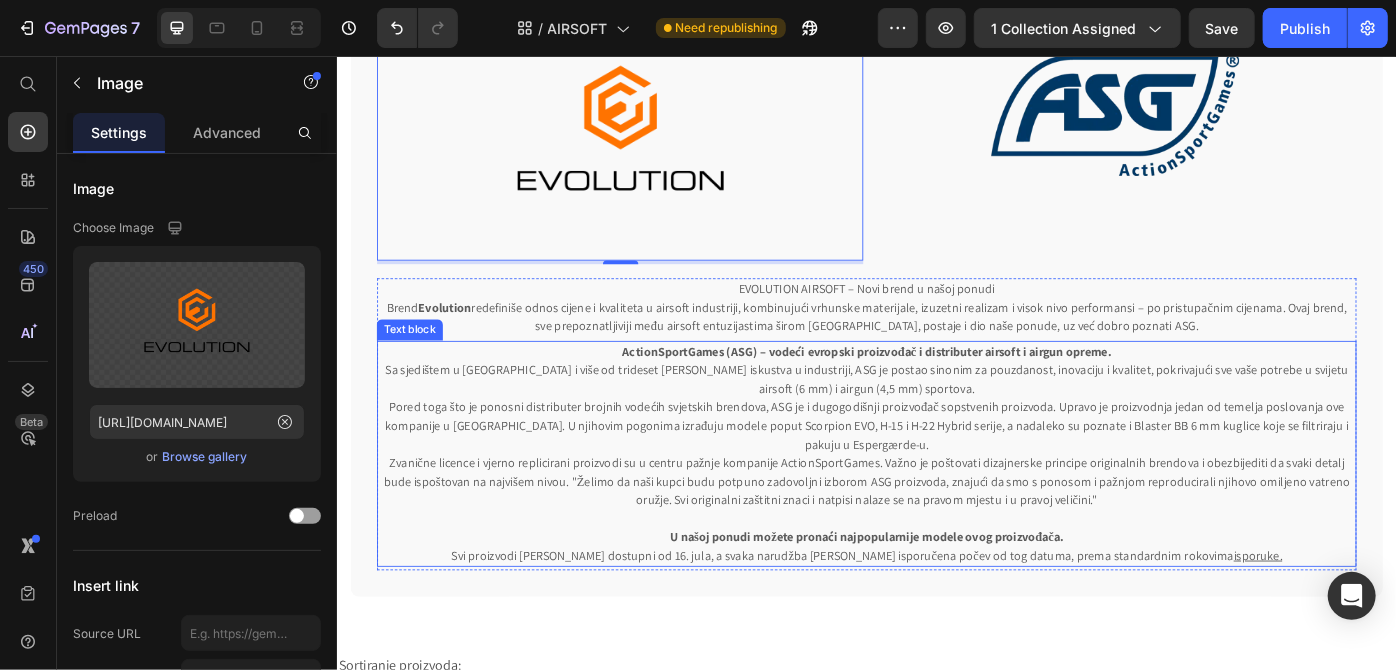 click on "Sa sjedištem u [GEOGRAPHIC_DATA] i više od trideset [PERSON_NAME] iskustva u industriji, ASG je postao sinonim za pouzdanost, inovaciju i kvalitet, pokrivajući sve vaše potrebe u svijetu airsoft (6 mm) i airgun (4,5 mm) sportova." at bounding box center [936, 422] 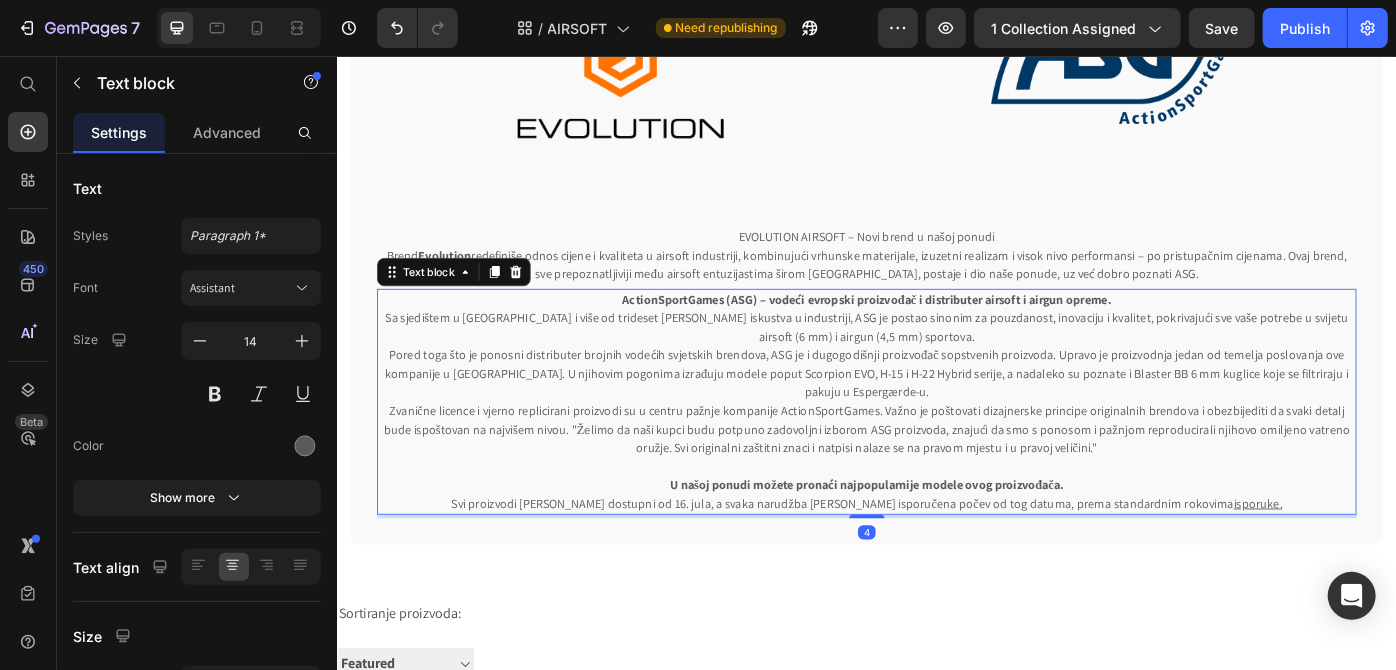 scroll, scrollTop: 290, scrollLeft: 0, axis: vertical 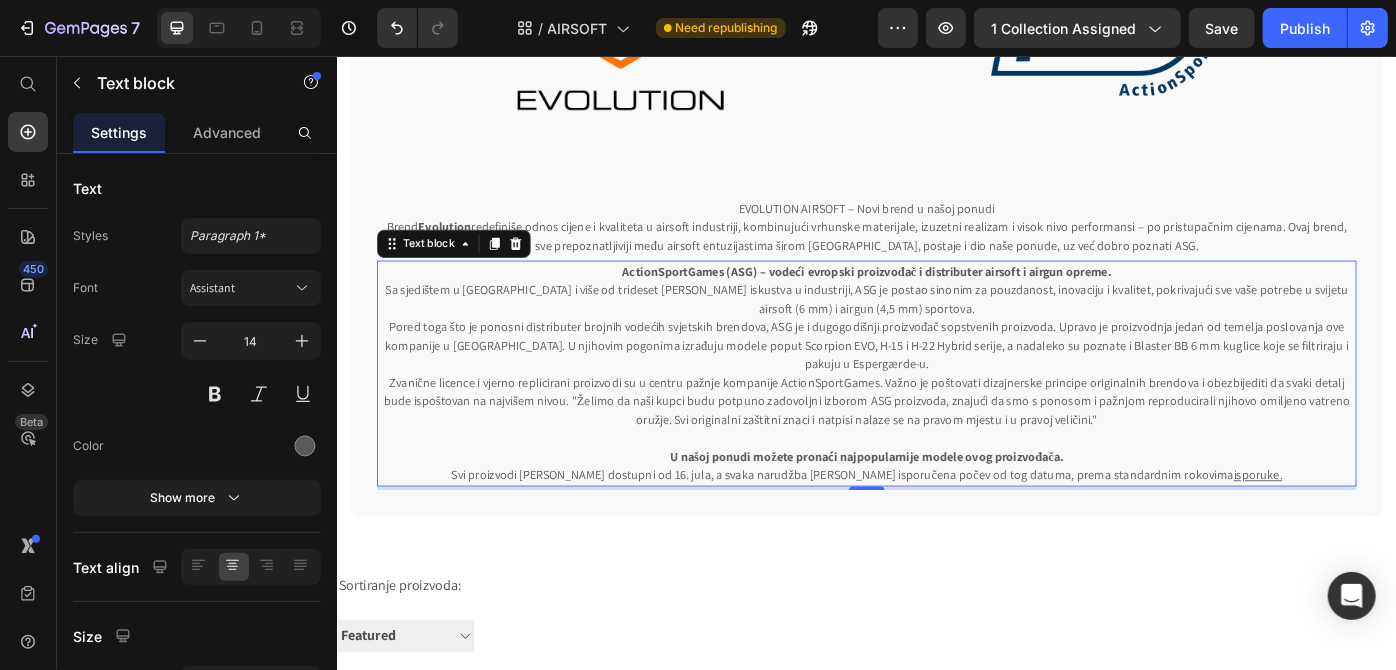 click on "Svi proizvodi [PERSON_NAME] dostupni od 16. jula, a svaka narudžba [PERSON_NAME] isporučena počev od tog datuma, prema standardnim rokovima  isporuke." at bounding box center [936, 530] 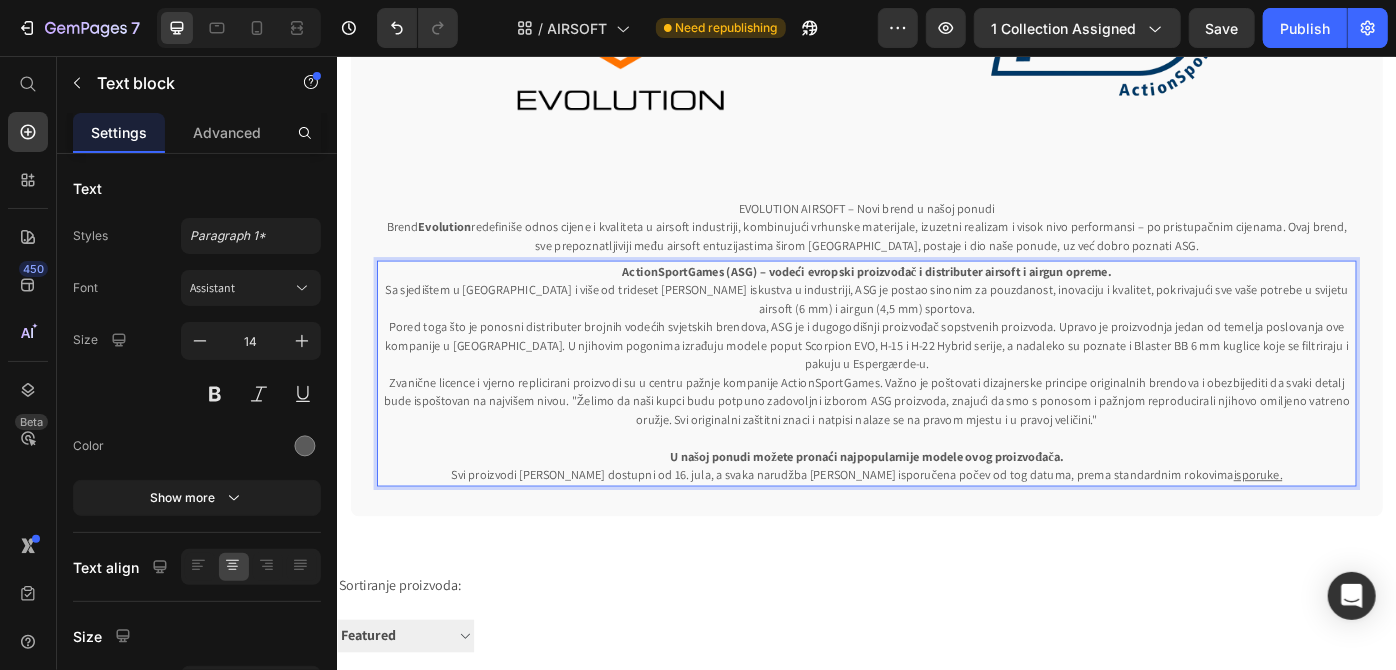 click on "Svi proizvodi [PERSON_NAME] dostupni od 16. jula, a svaka narudžba [PERSON_NAME] isporučena počev od tog datuma, prema standardnim rokovima  isporuke." at bounding box center [936, 530] 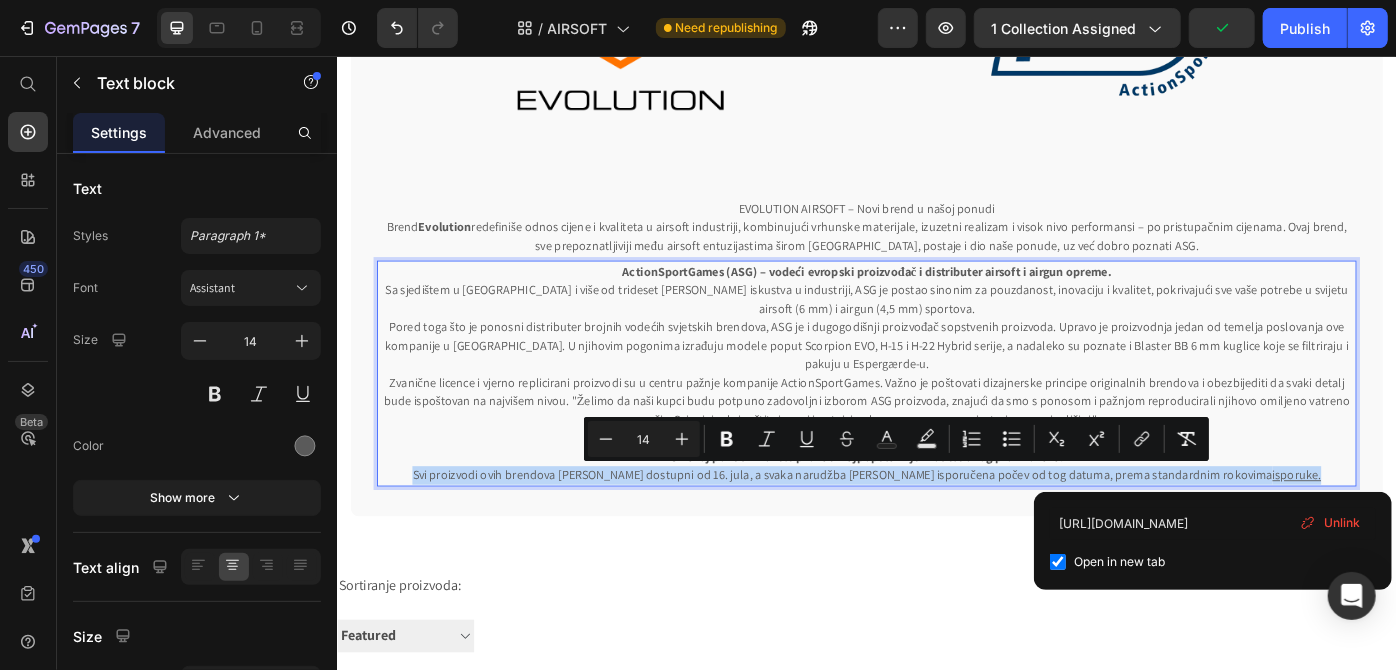 drag, startPoint x: 1371, startPoint y: 529, endPoint x: 488, endPoint y: 541, distance: 883.08154 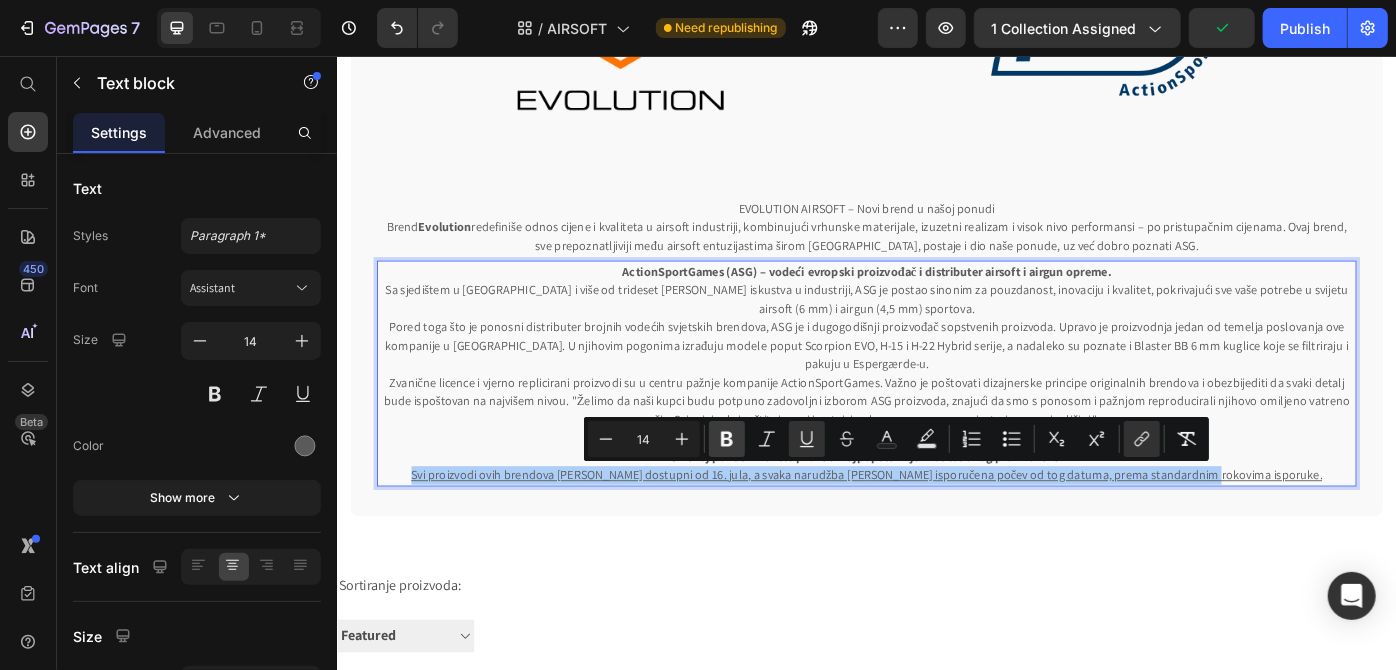 click on "Bold" at bounding box center [727, 439] 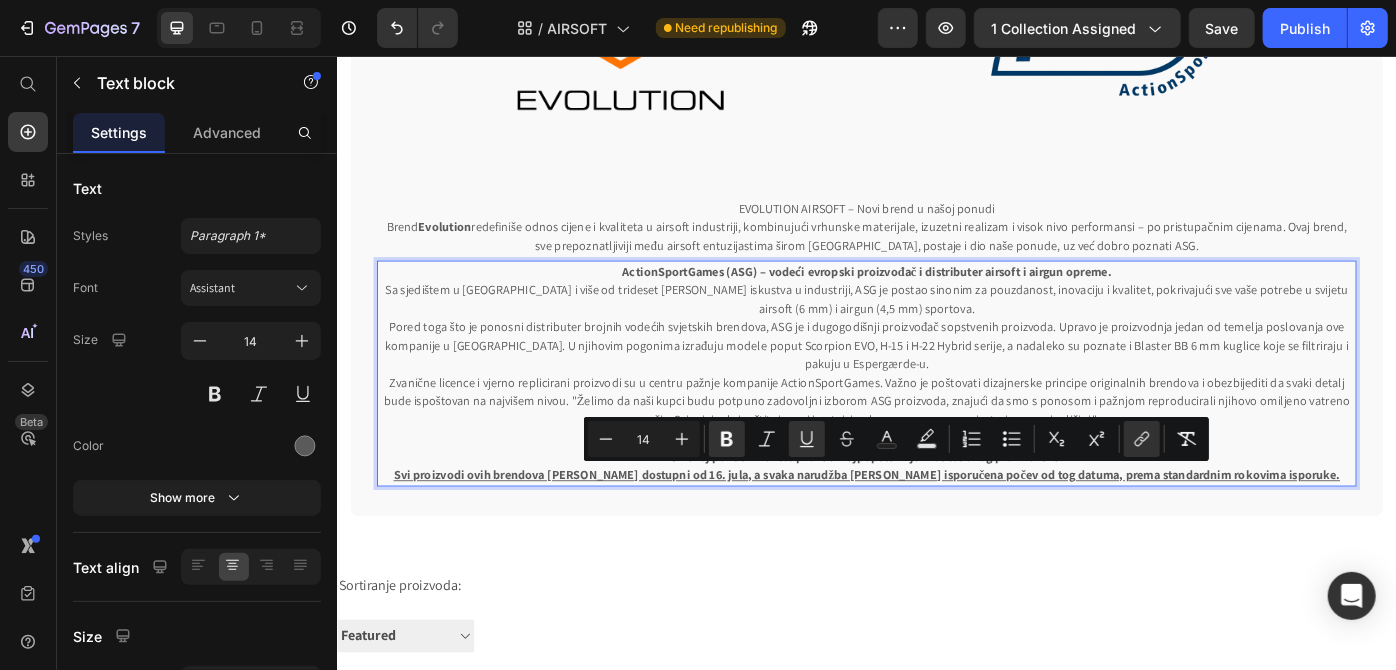 click on "U našoj ponudi možete pronaći najpopularnije modele ovog proizvođača." at bounding box center [936, 509] 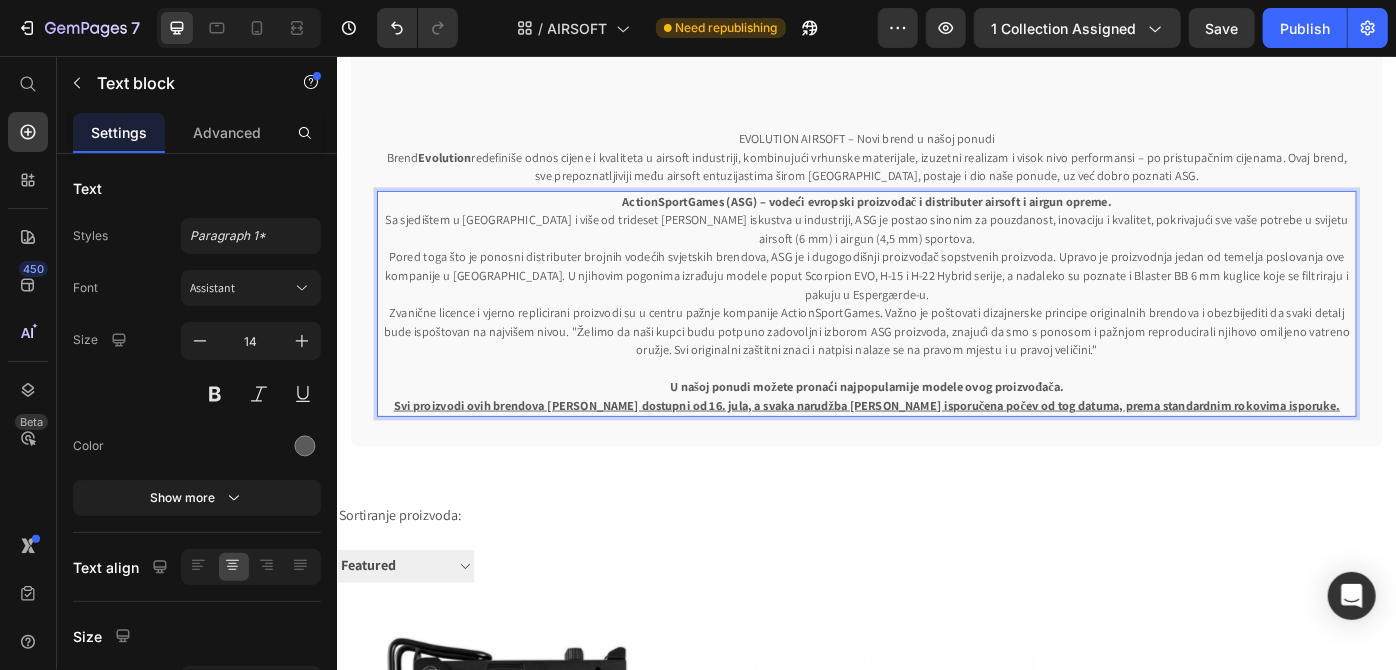scroll, scrollTop: 181, scrollLeft: 0, axis: vertical 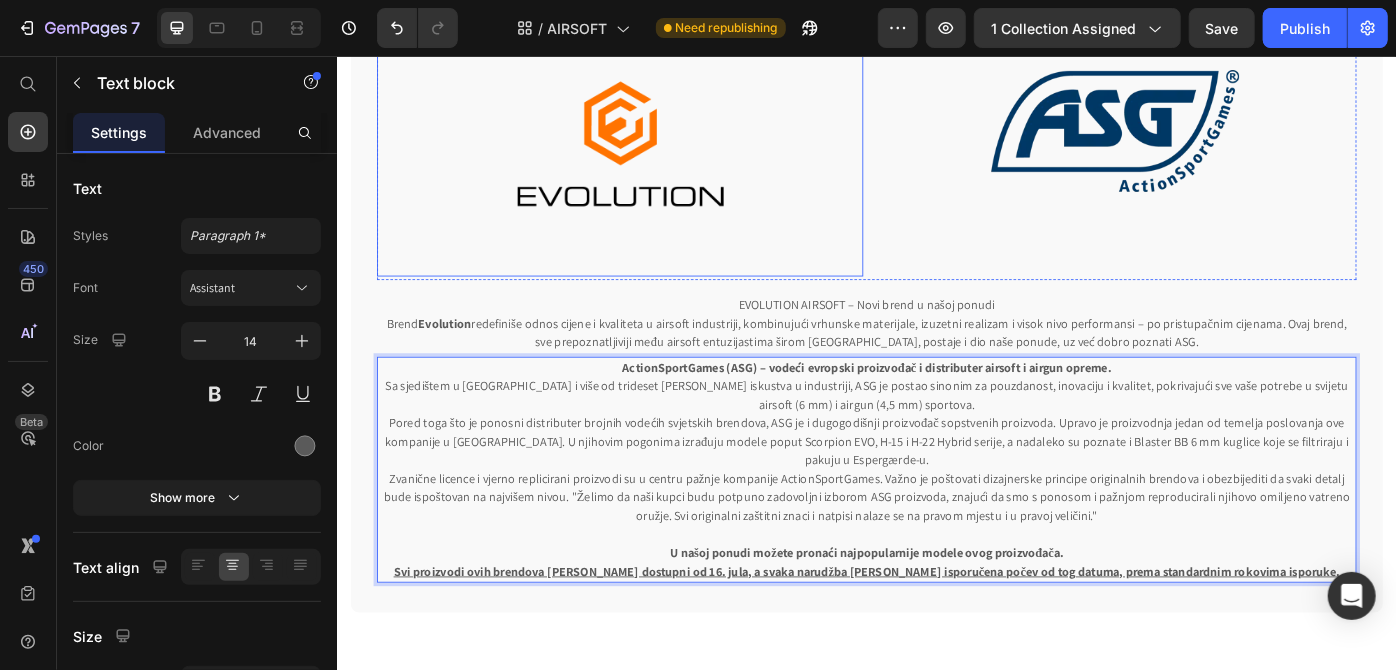 click at bounding box center (656, 165) 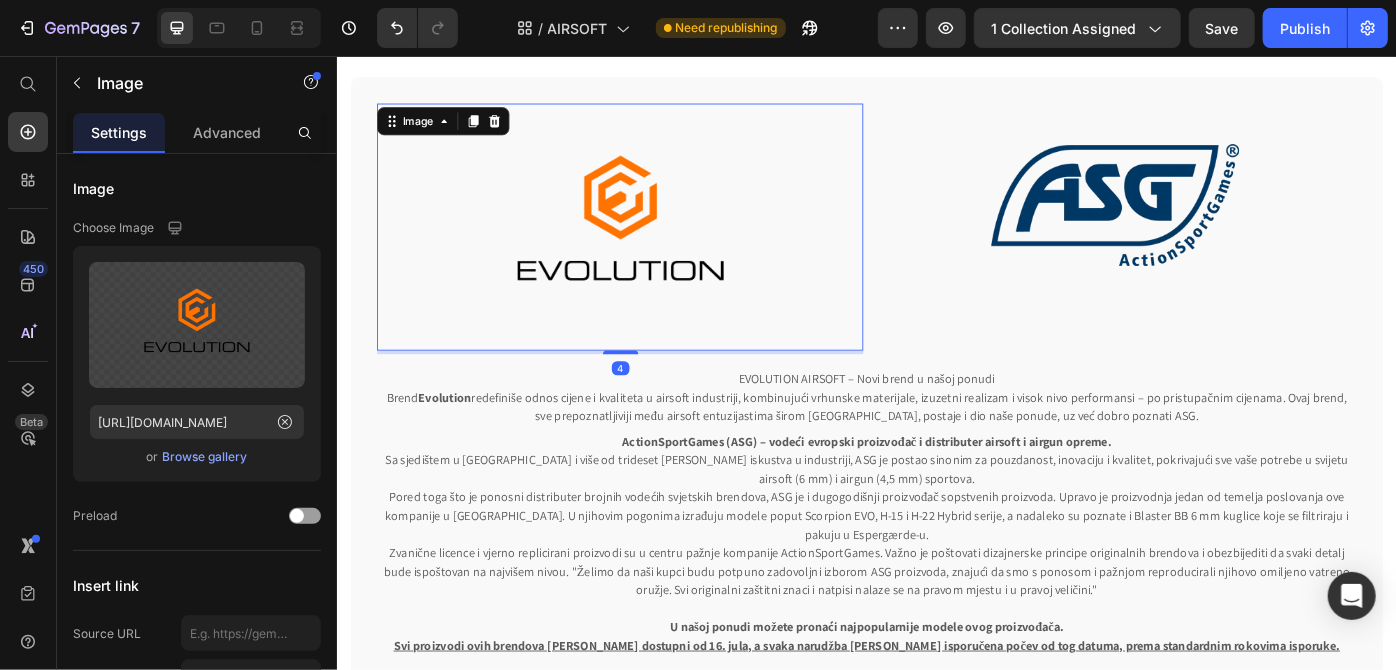 scroll, scrollTop: 0, scrollLeft: 0, axis: both 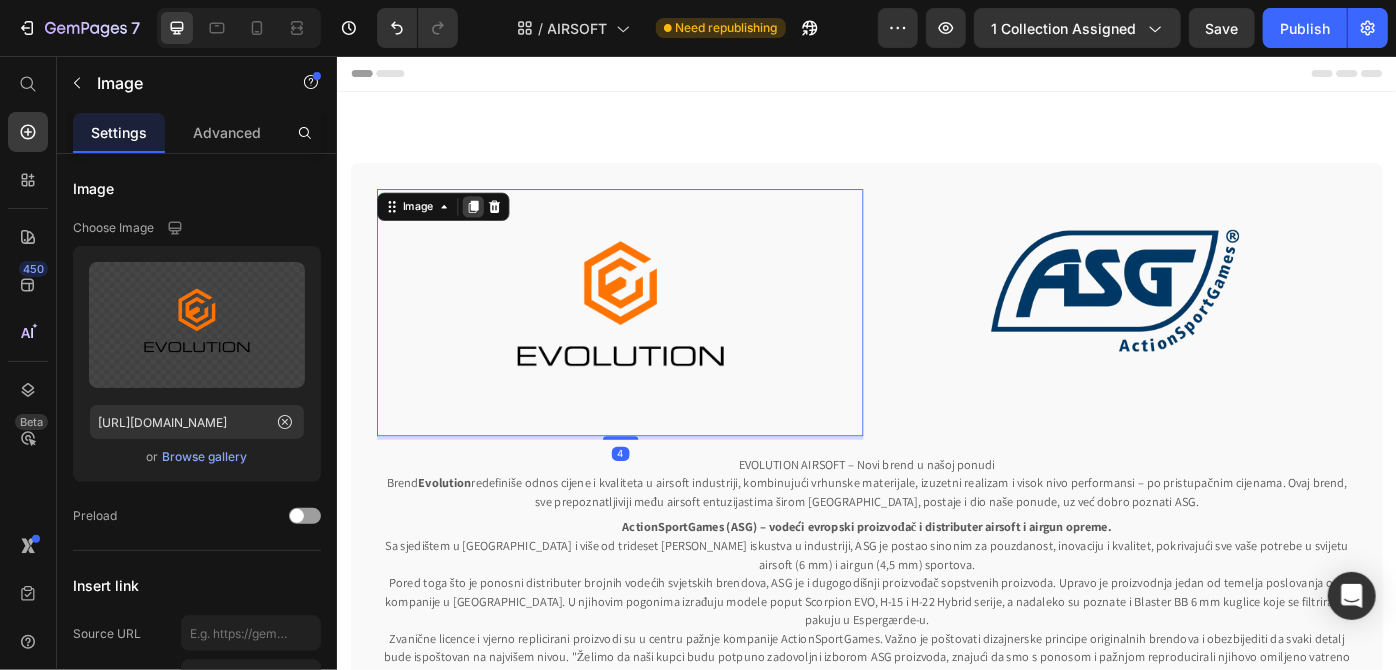 click 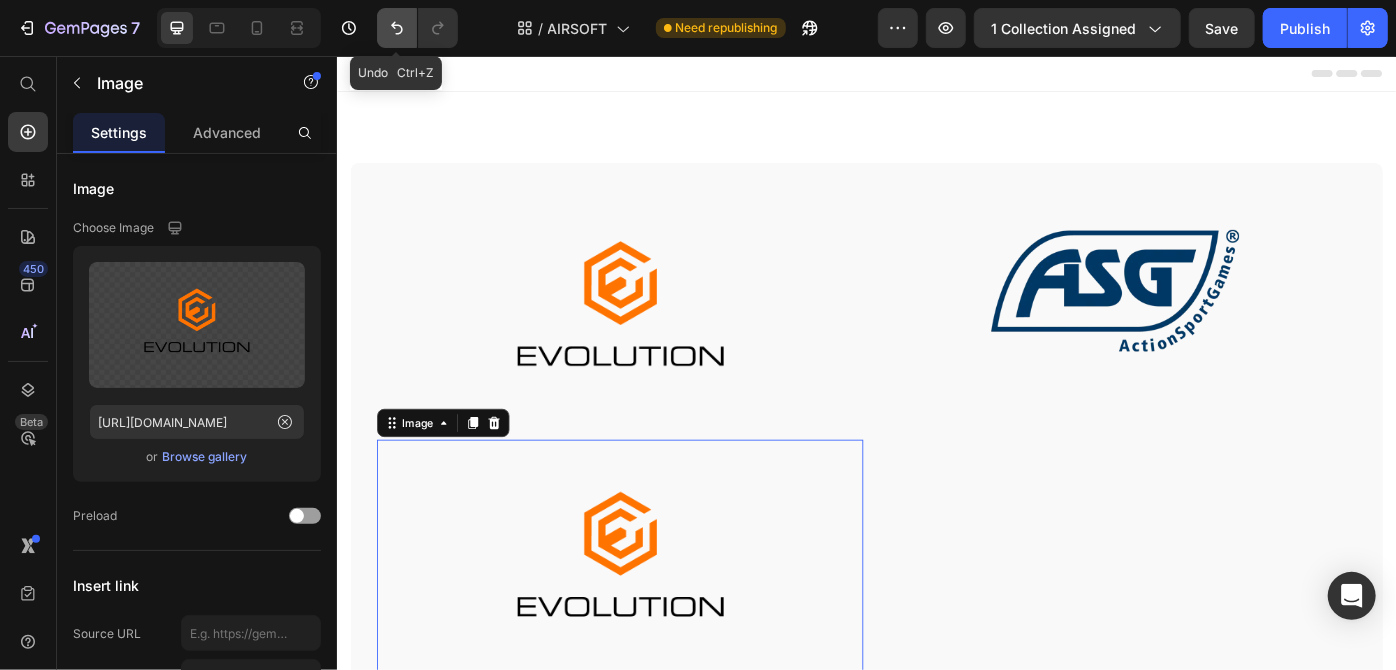 click 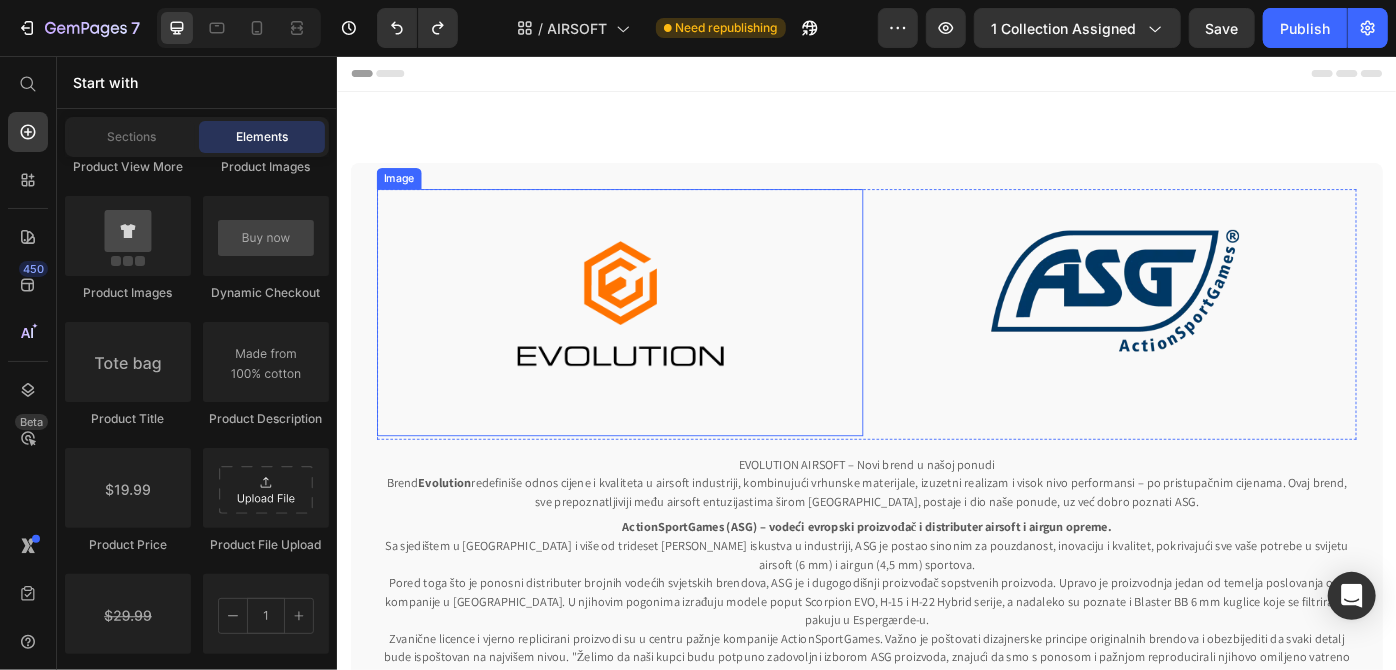 click at bounding box center [656, 346] 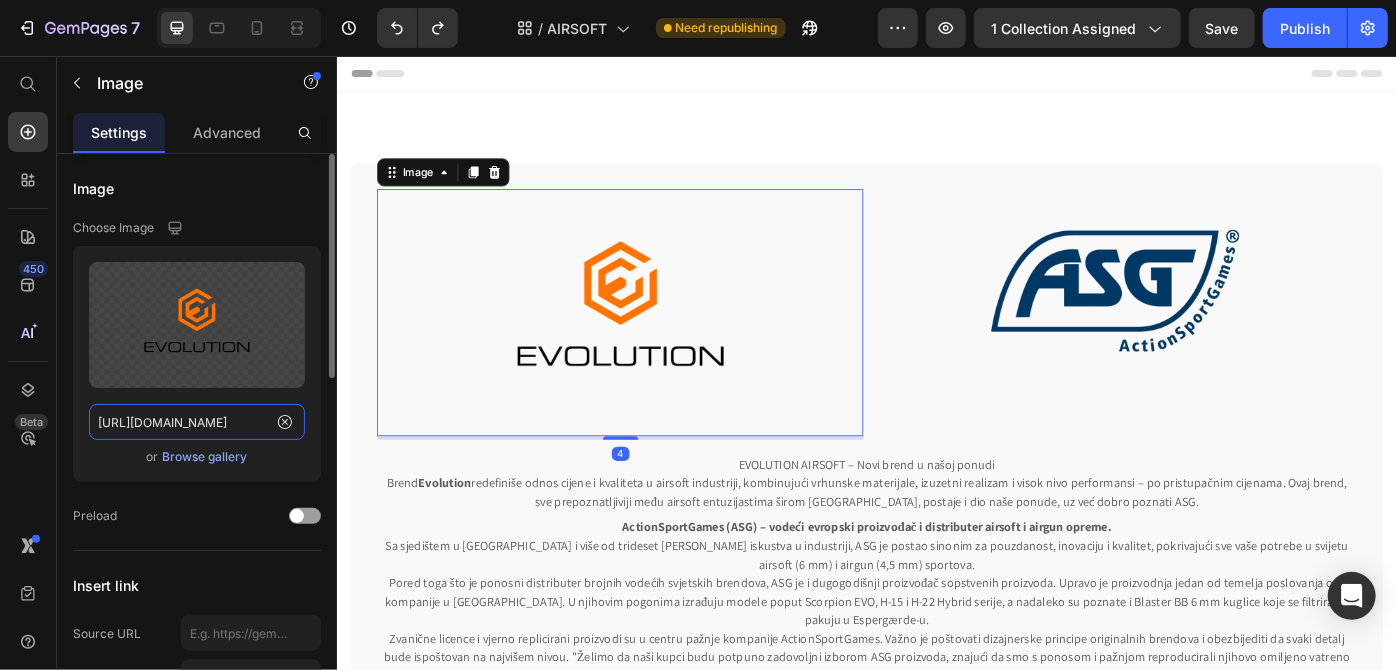 click on "[URL][DOMAIN_NAME]" 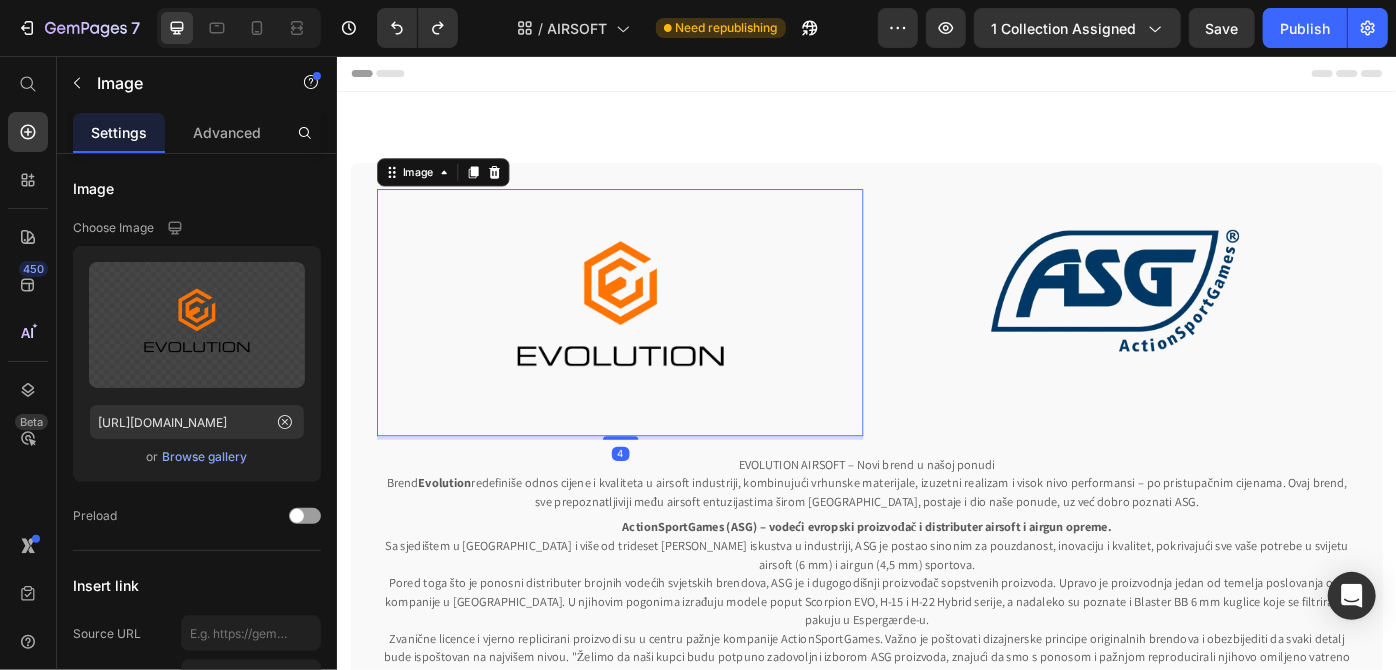 click at bounding box center (656, 346) 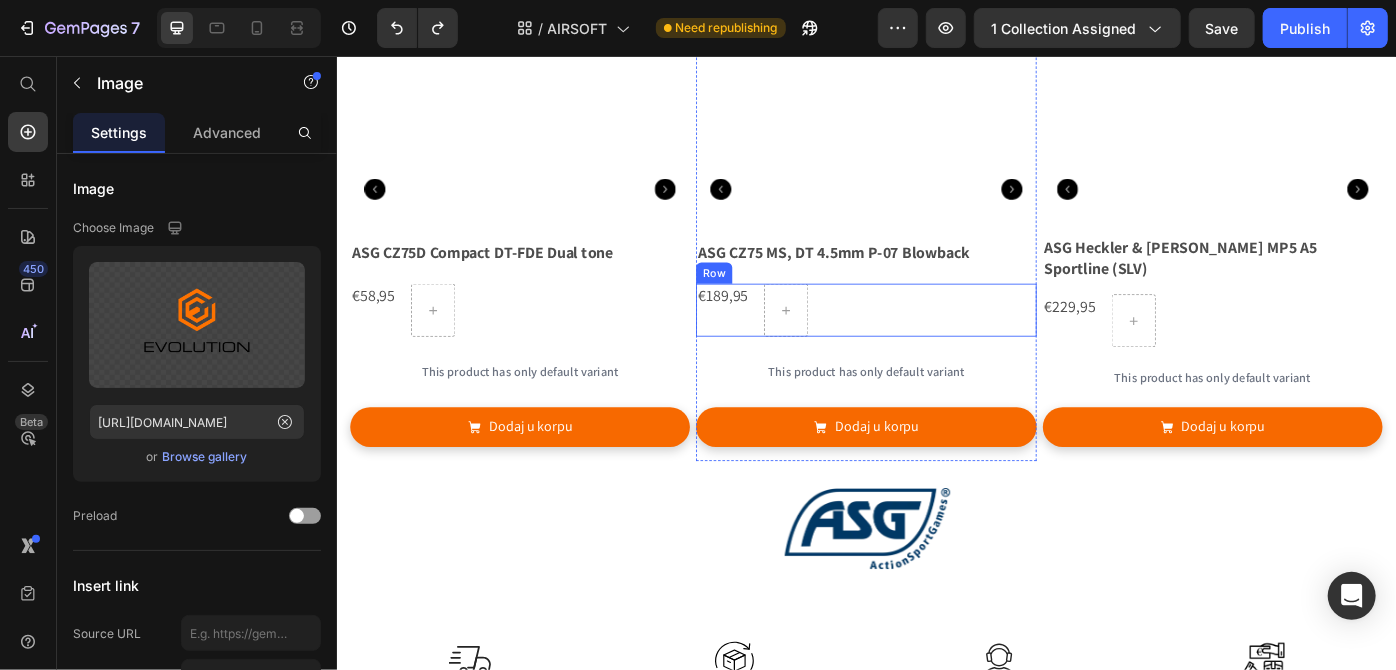 scroll, scrollTop: 7000, scrollLeft: 0, axis: vertical 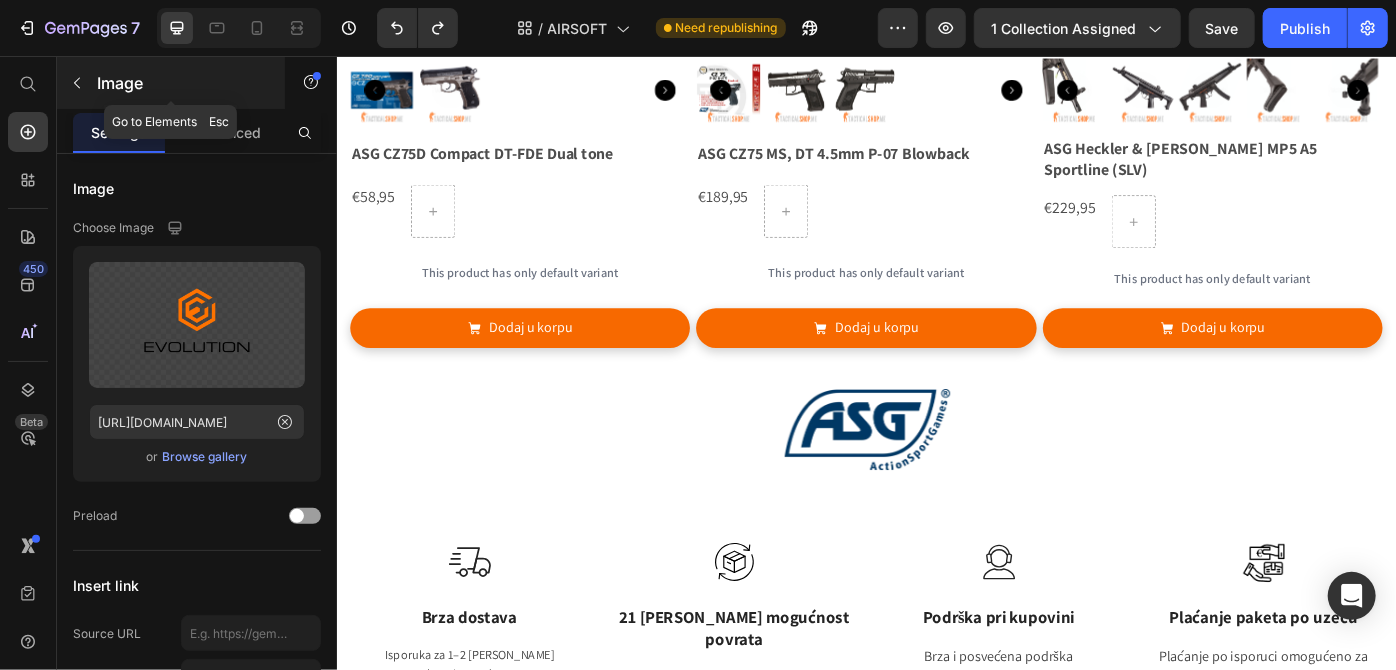 click on "Image" at bounding box center (171, 83) 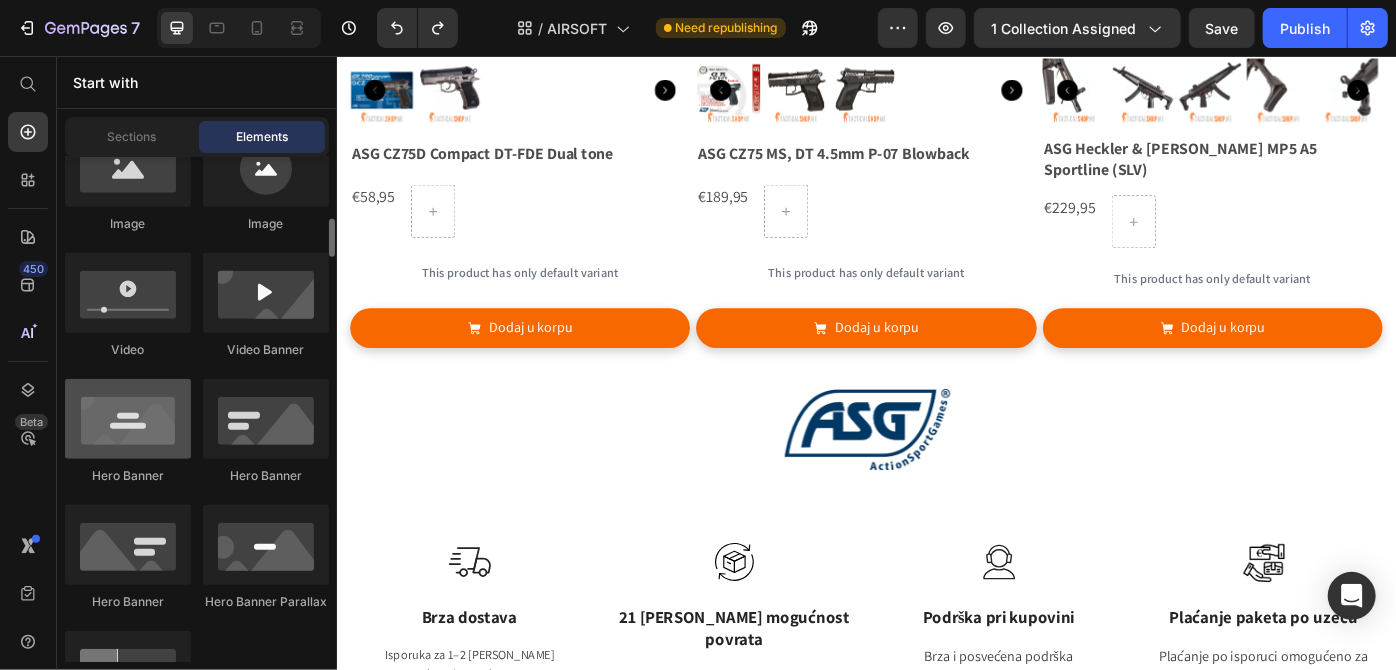 scroll, scrollTop: 727, scrollLeft: 0, axis: vertical 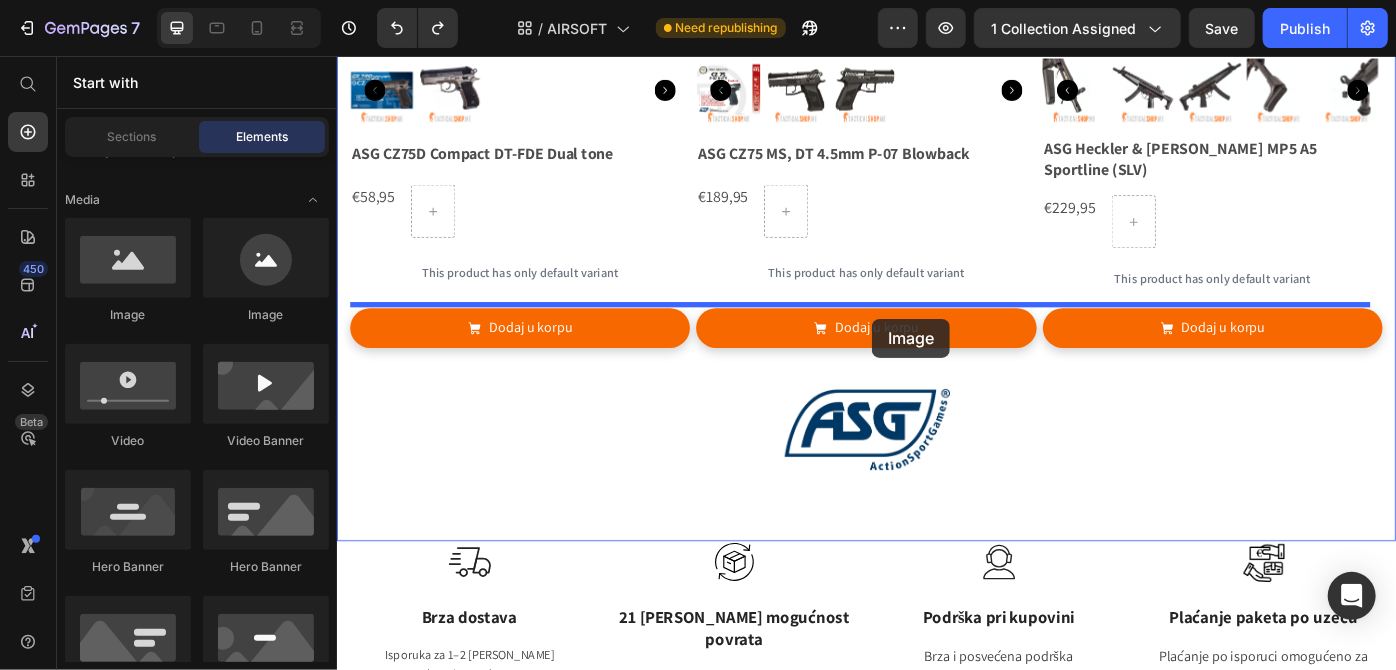 drag, startPoint x: 531, startPoint y: 338, endPoint x: 942, endPoint y: 353, distance: 411.27362 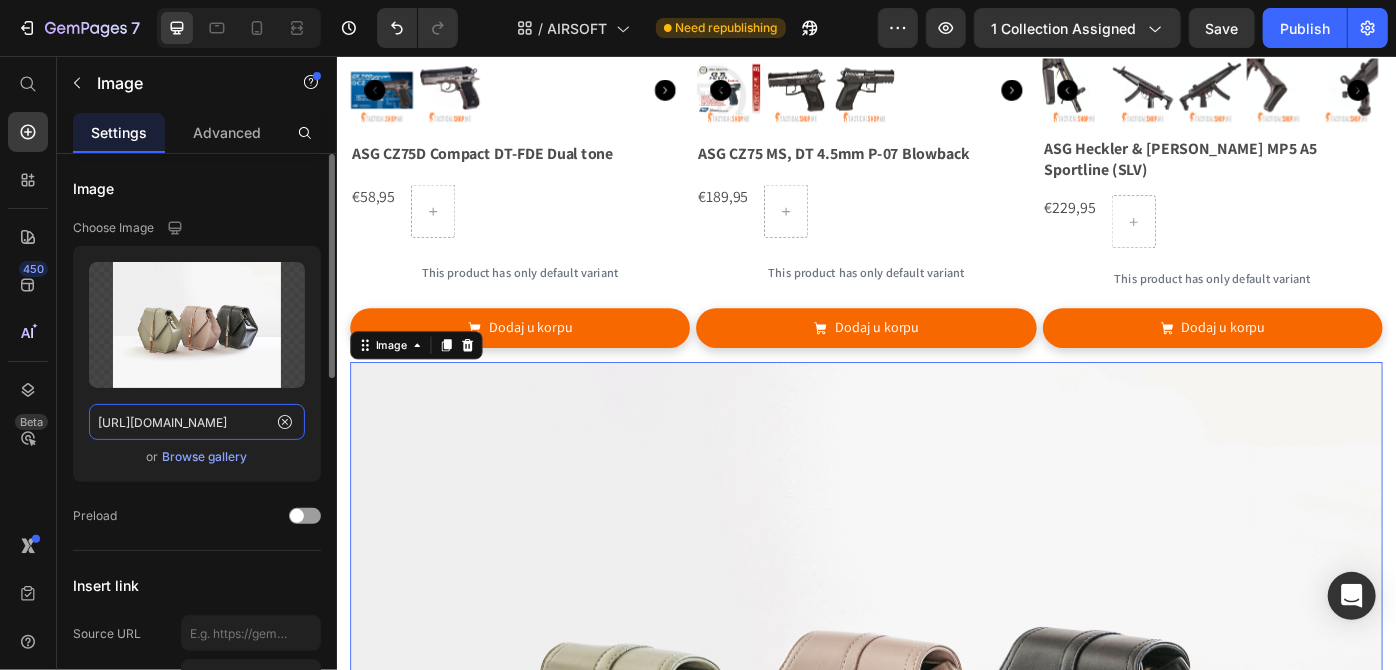 click on "[URL][DOMAIN_NAME]" 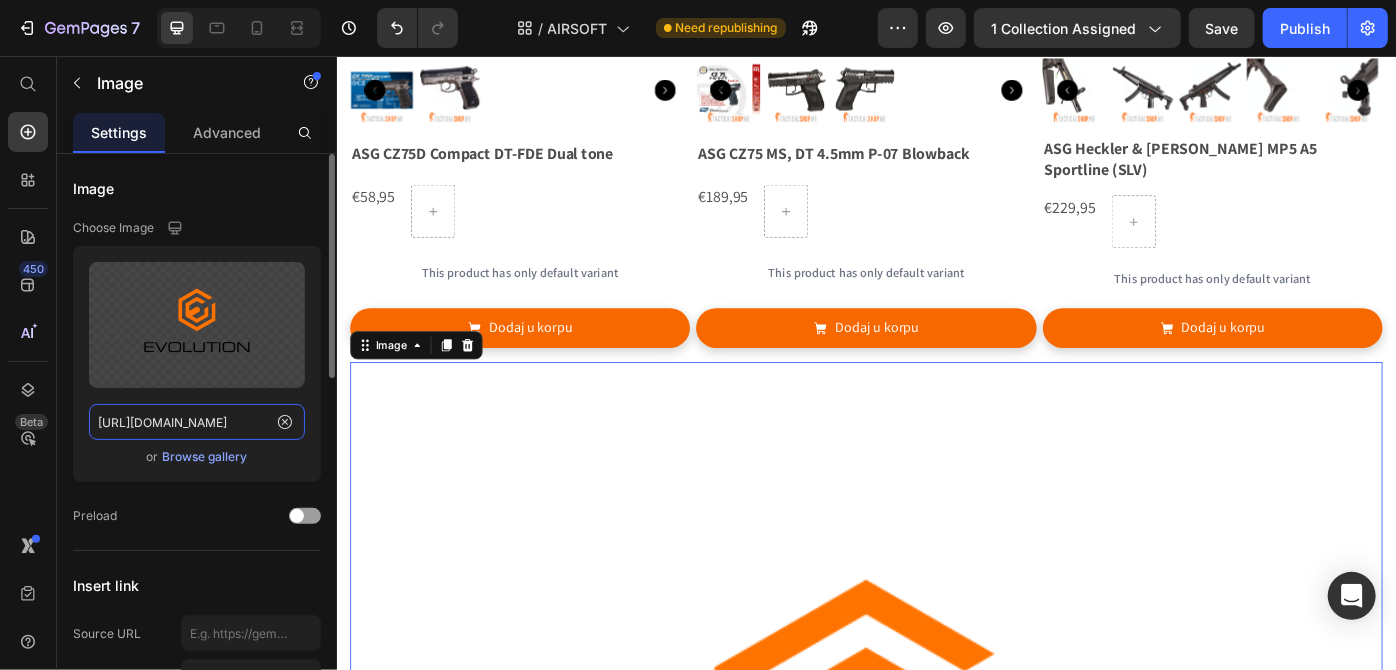 type on "[URL][DOMAIN_NAME]" 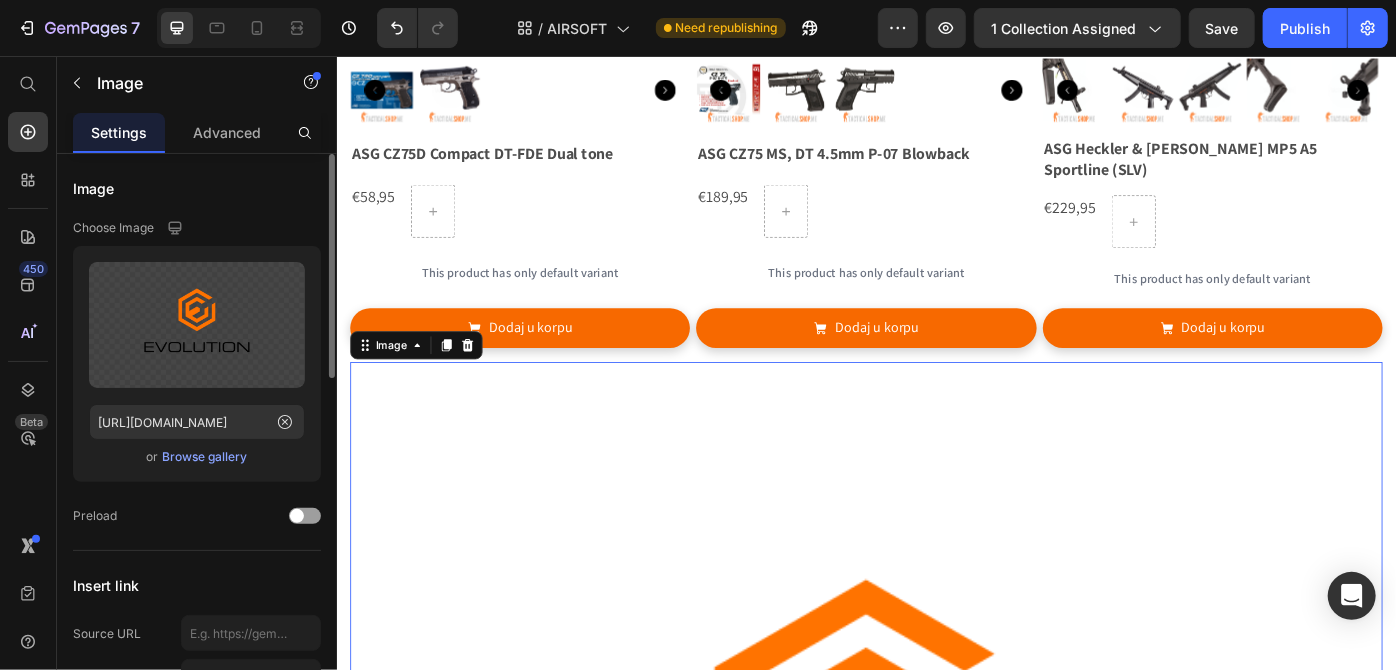 click on "Image Choose Image Upload Image [URL][DOMAIN_NAME]  or   Browse gallery  Preload" 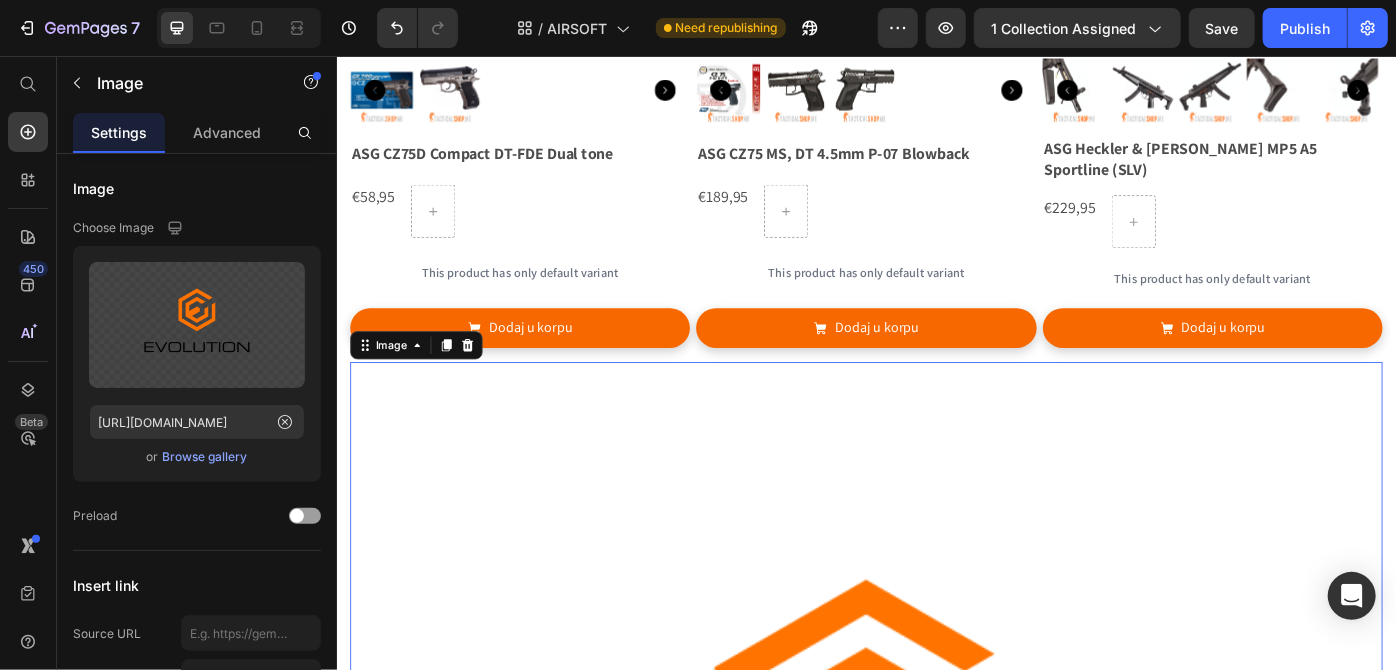 click at bounding box center (936, 987) 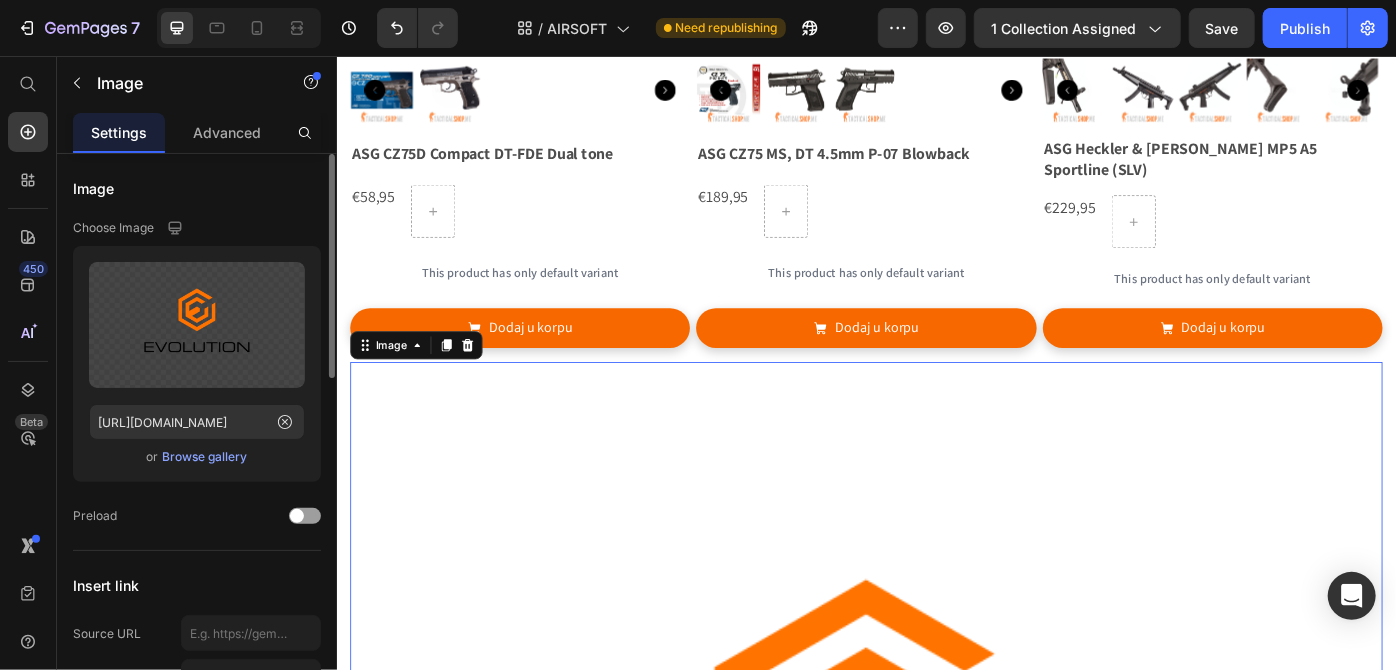 scroll, scrollTop: 454, scrollLeft: 0, axis: vertical 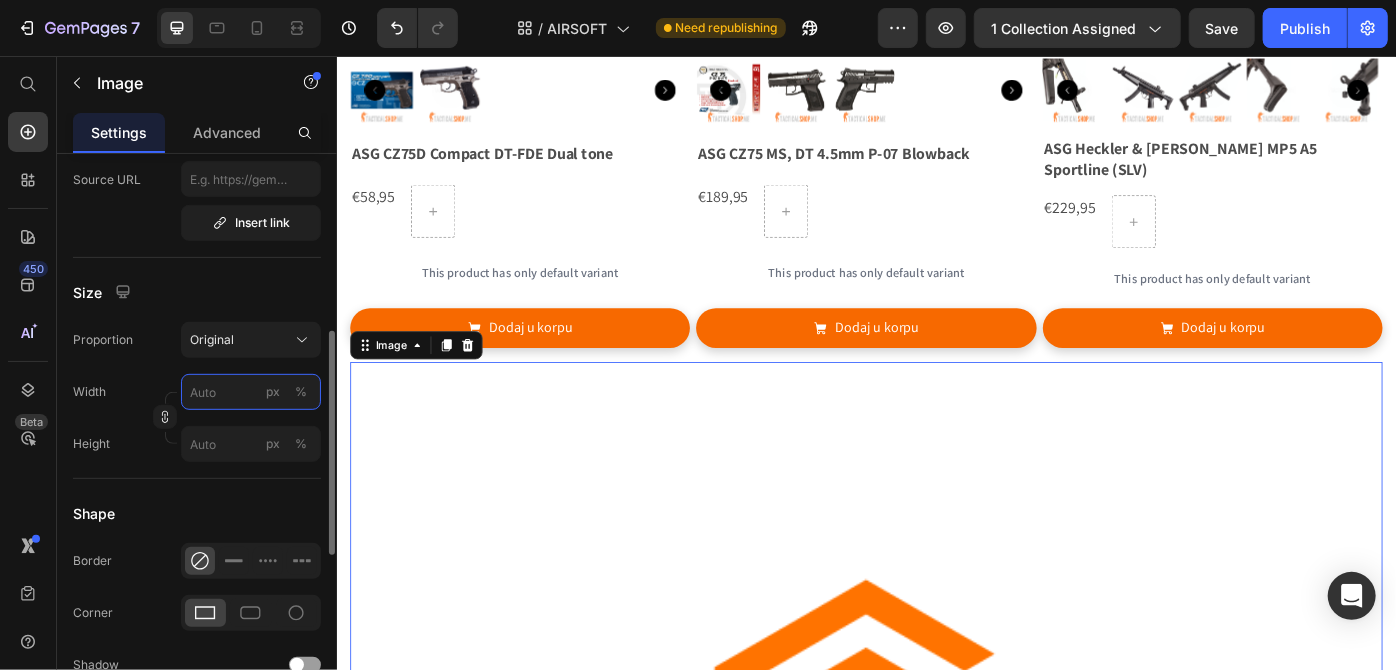 click on "px %" at bounding box center [251, 392] 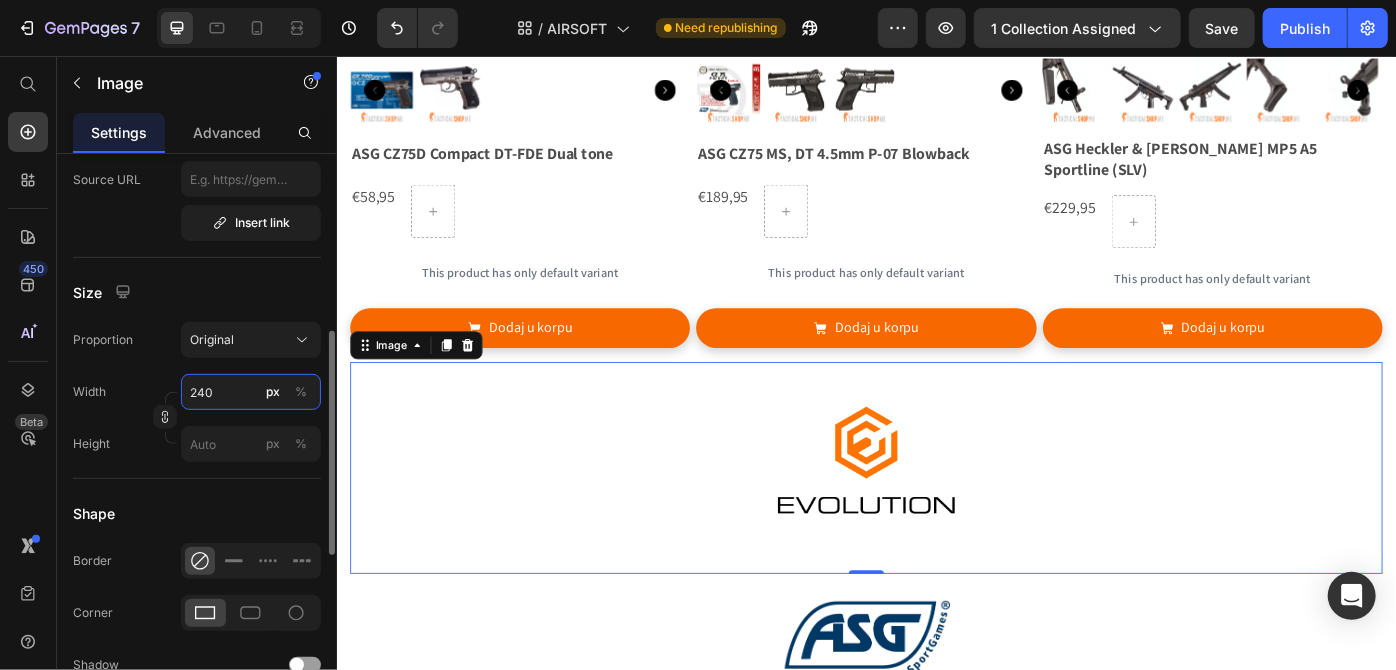 type on "240" 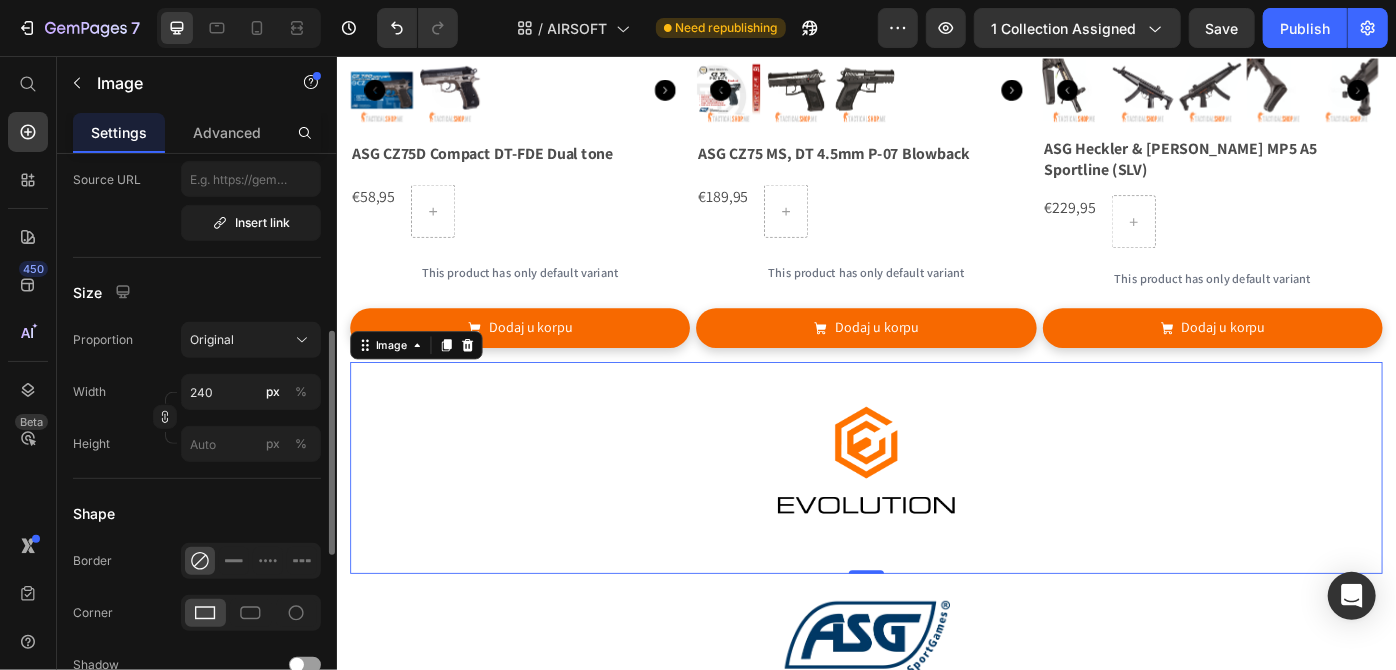 click on "Size" at bounding box center (197, 292) 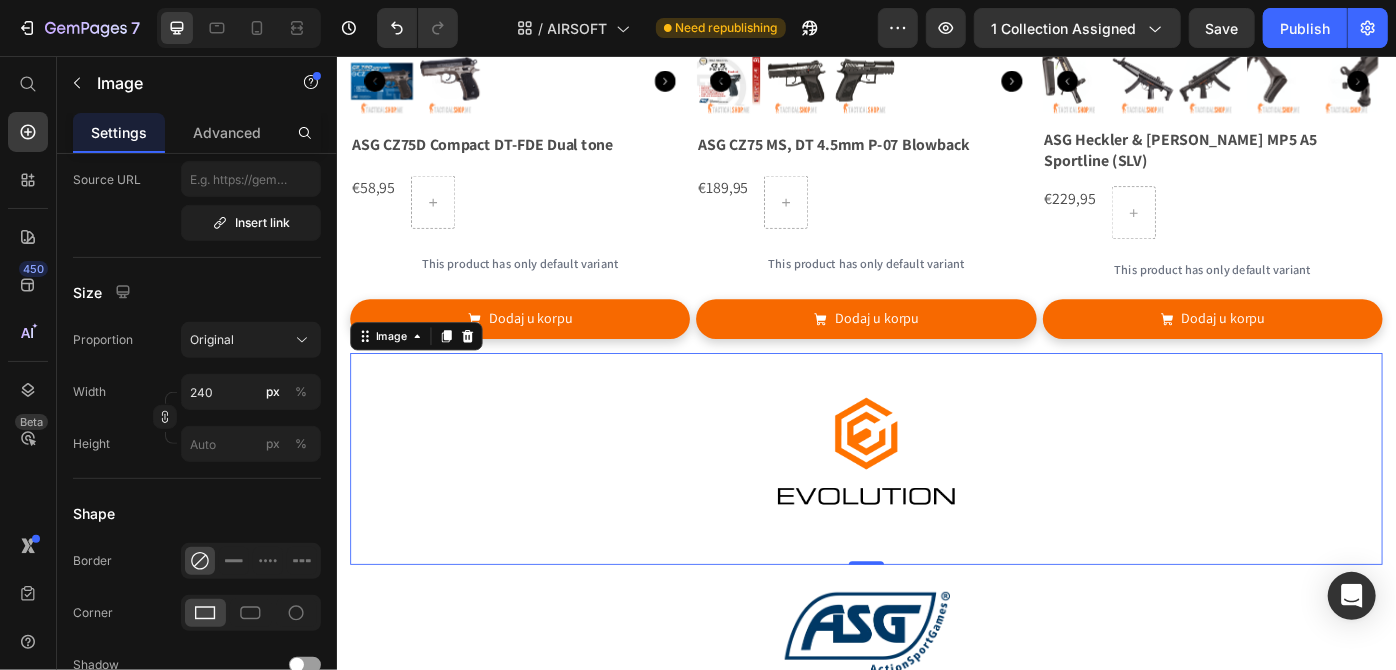 scroll, scrollTop: 7000, scrollLeft: 0, axis: vertical 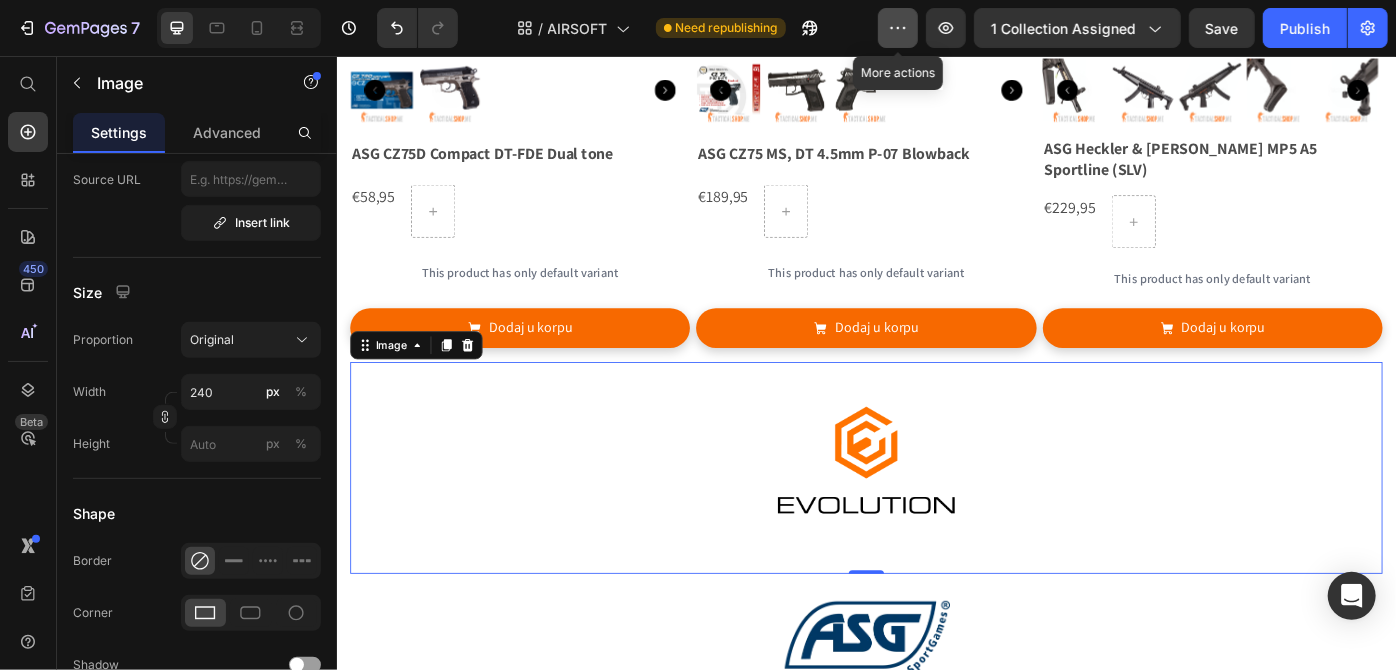 click 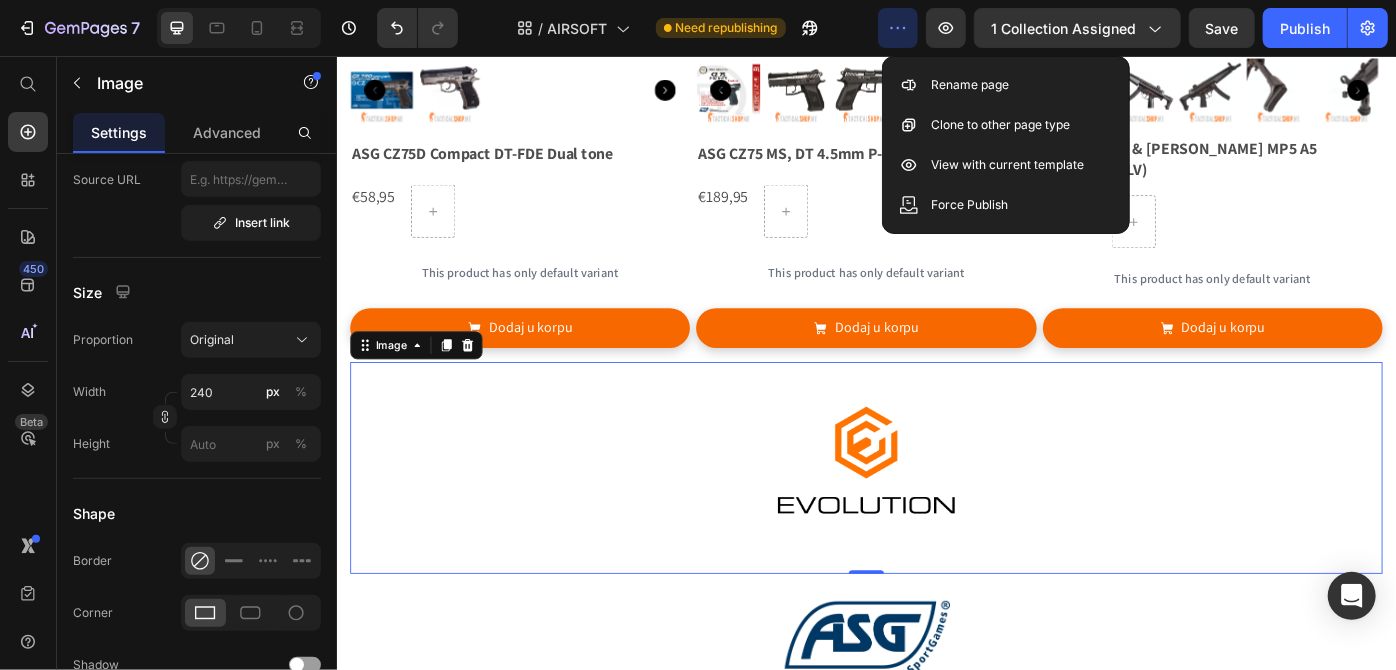 click 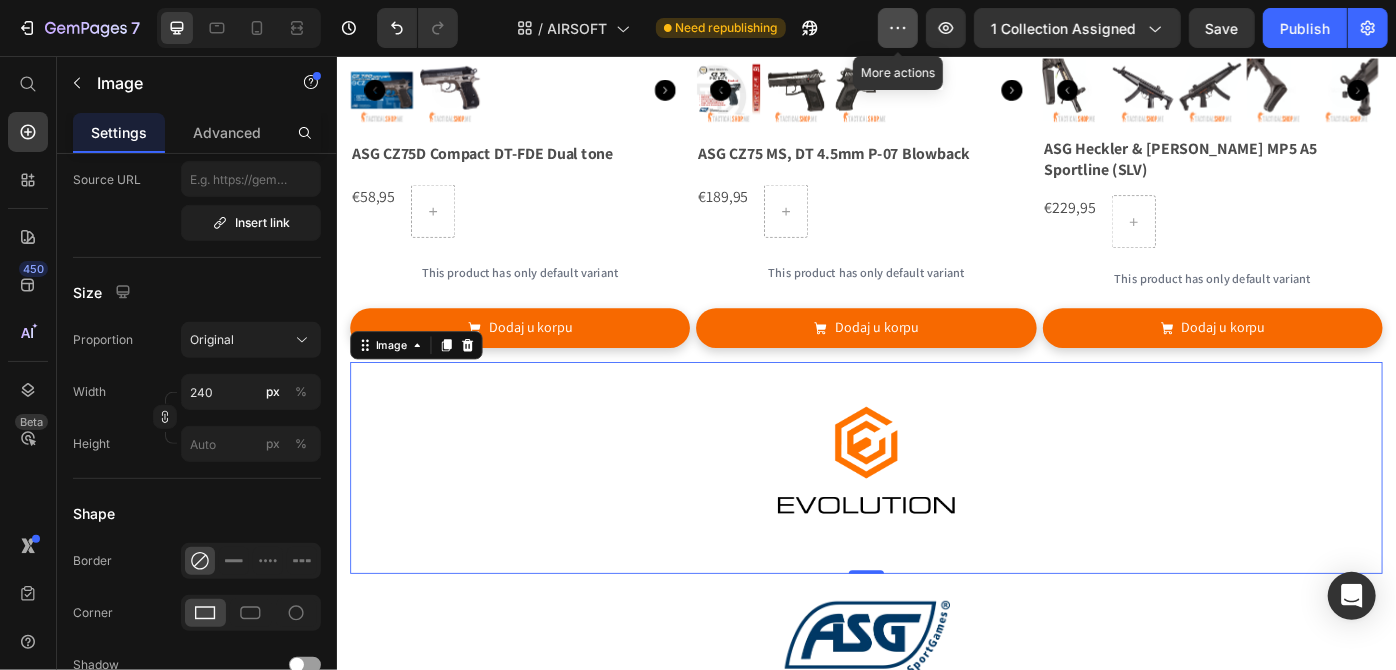 click 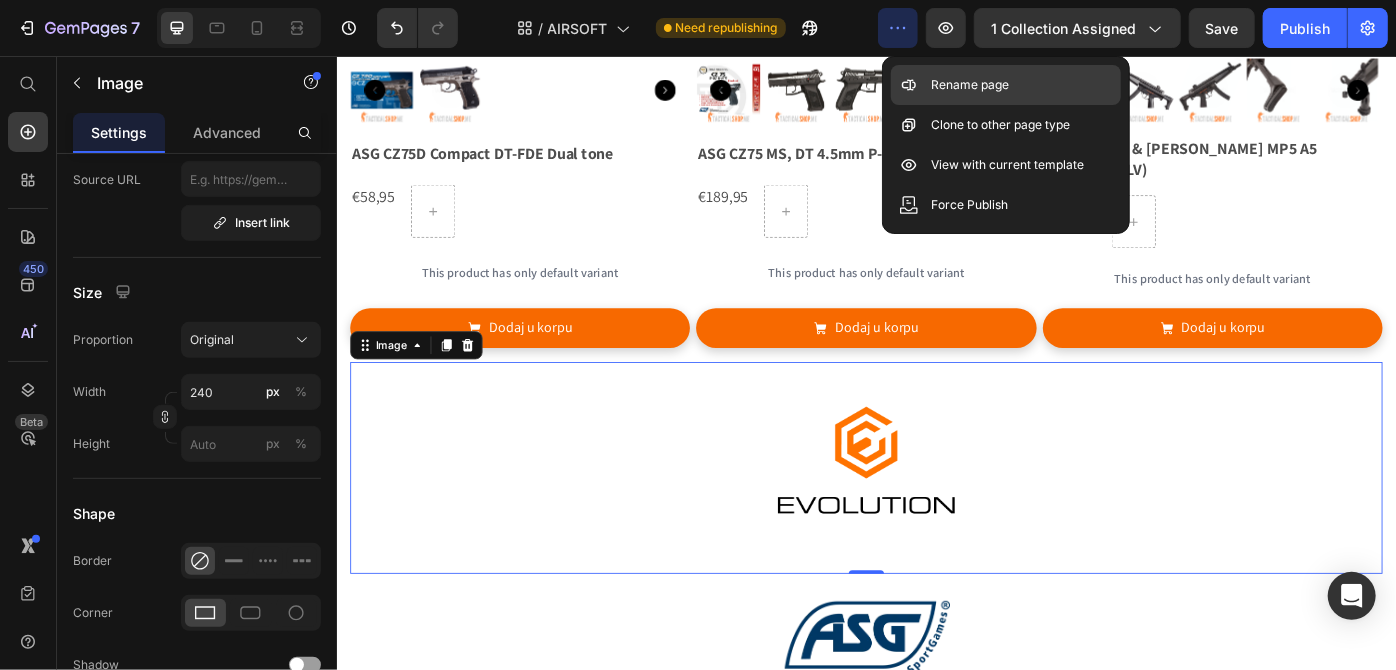 click on "Rename page" 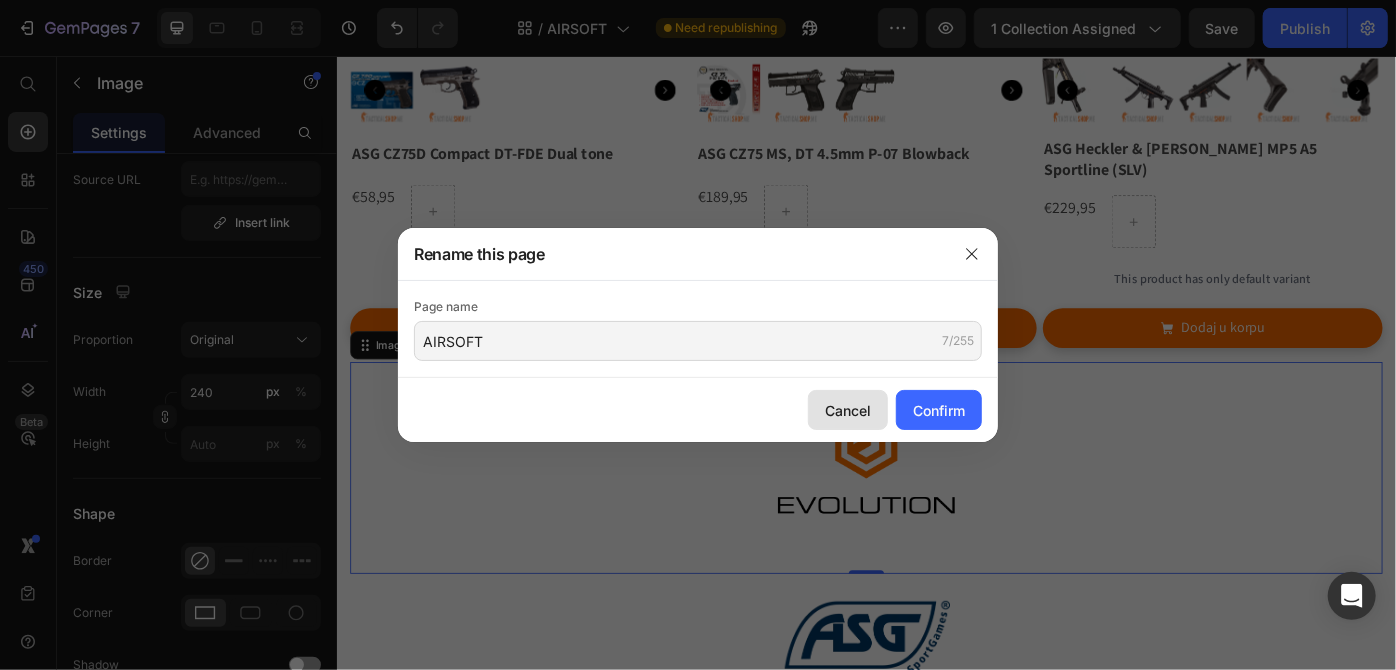 click on "Cancel" at bounding box center [848, 410] 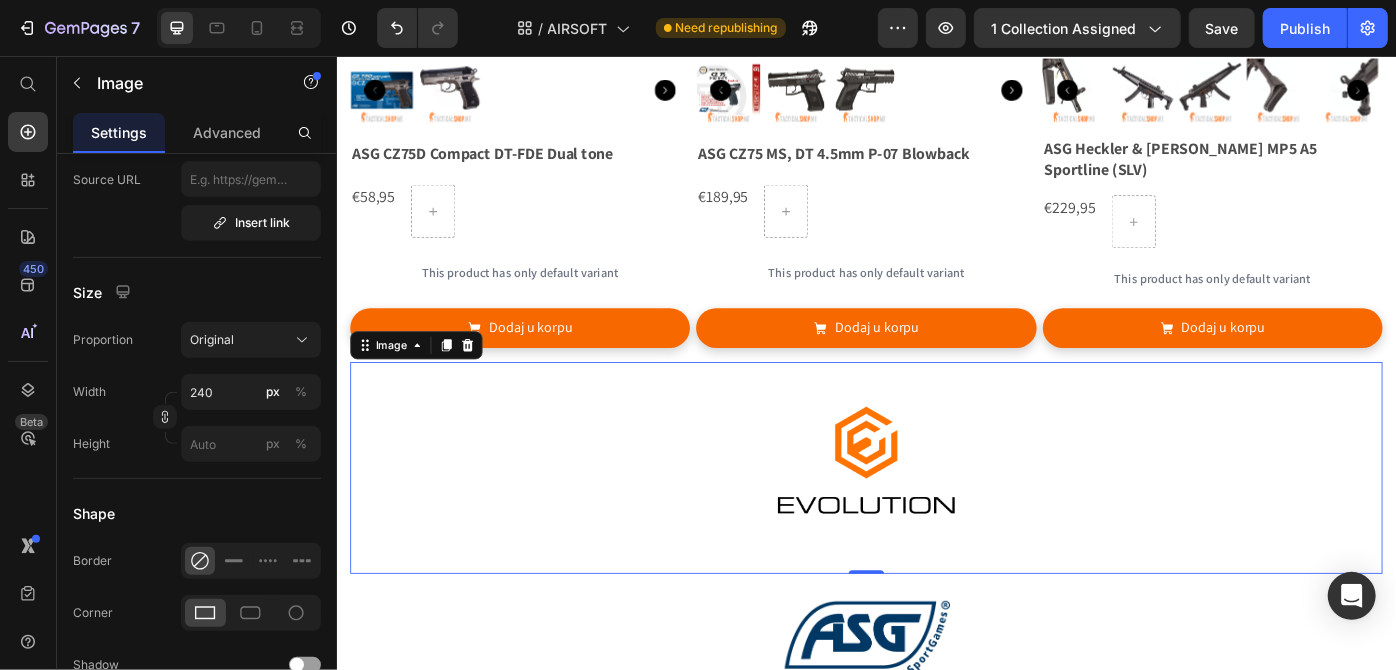 scroll, scrollTop: 7090, scrollLeft: 0, axis: vertical 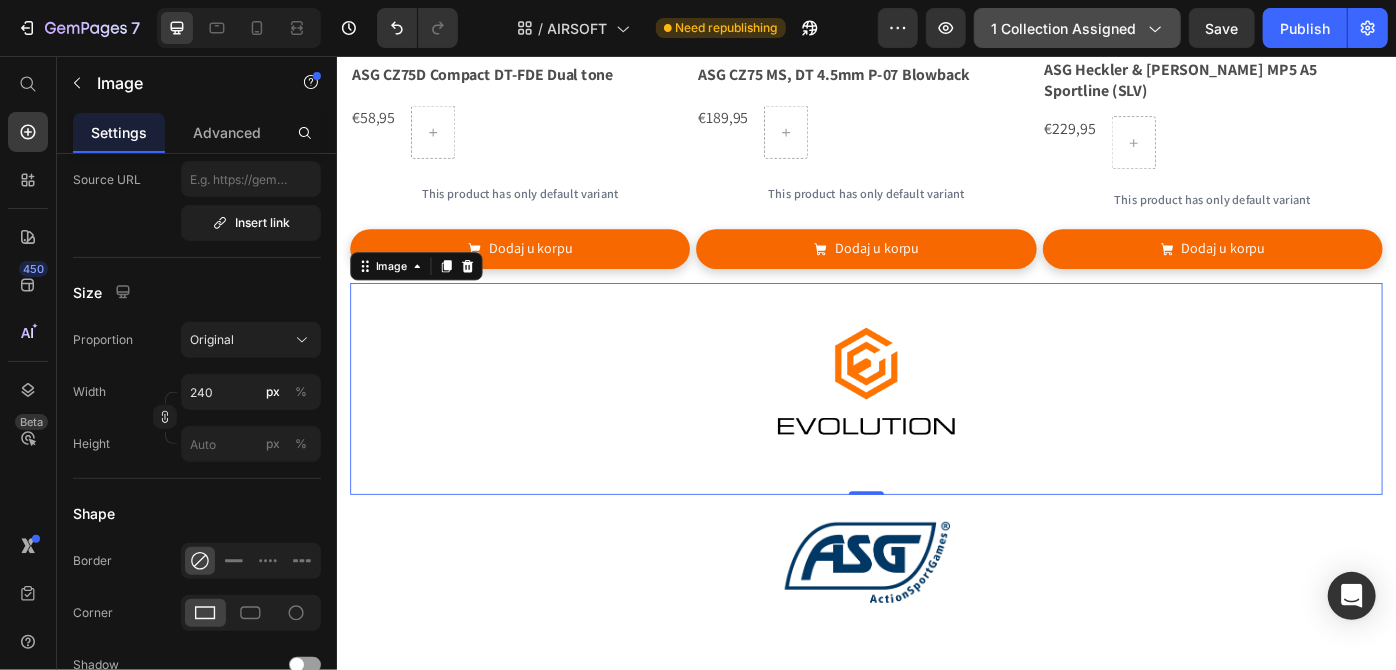 click on "1 collection assigned" 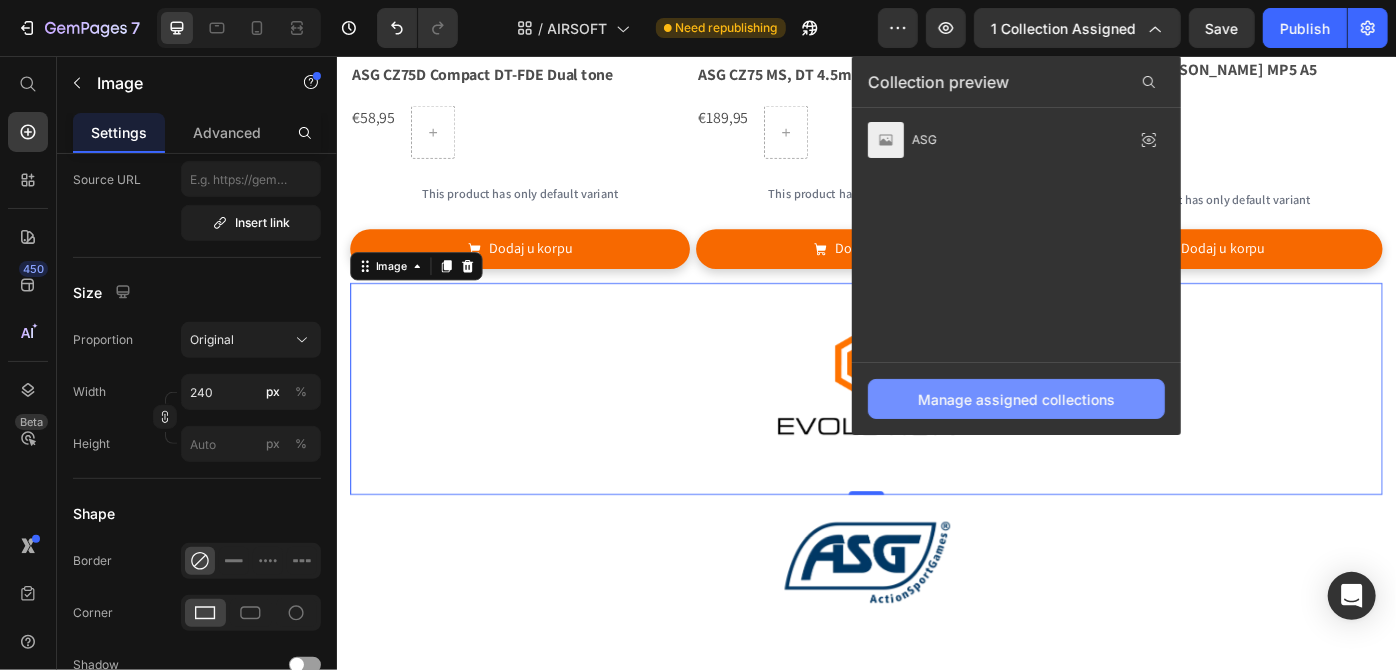 click on "Manage assigned collections" at bounding box center (1016, 399) 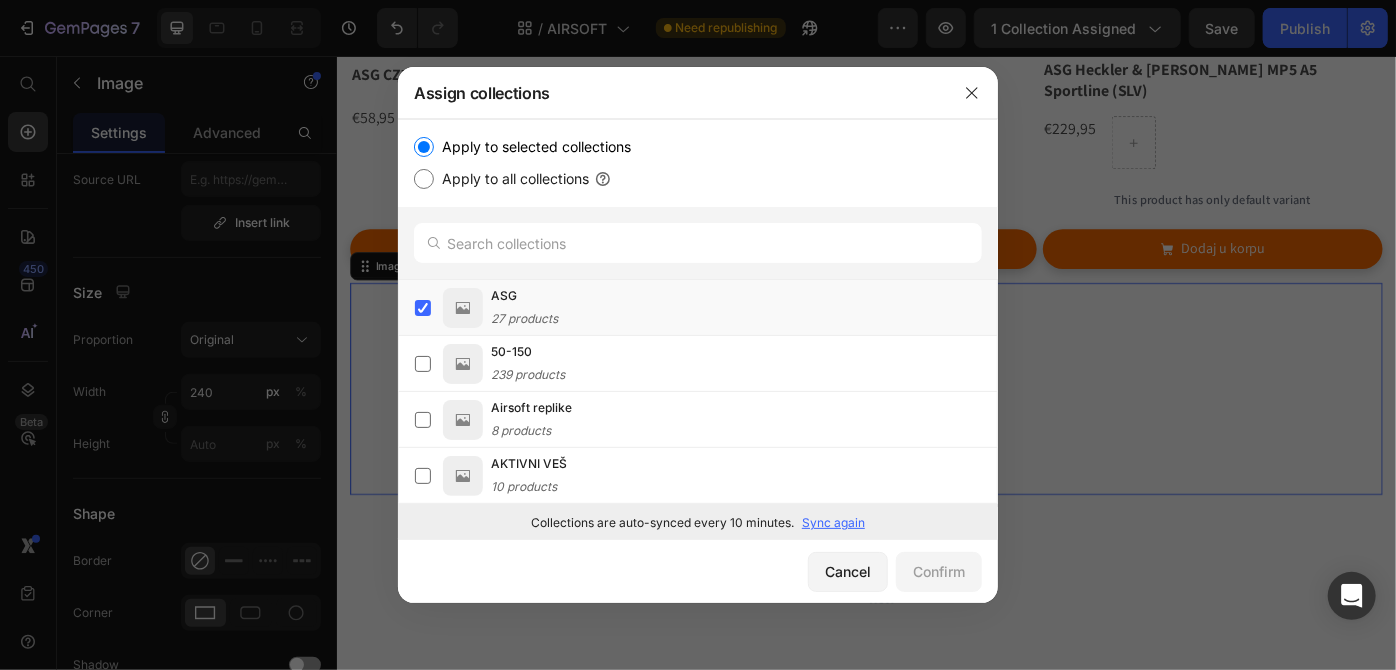 click on "Sync again" at bounding box center [833, 523] 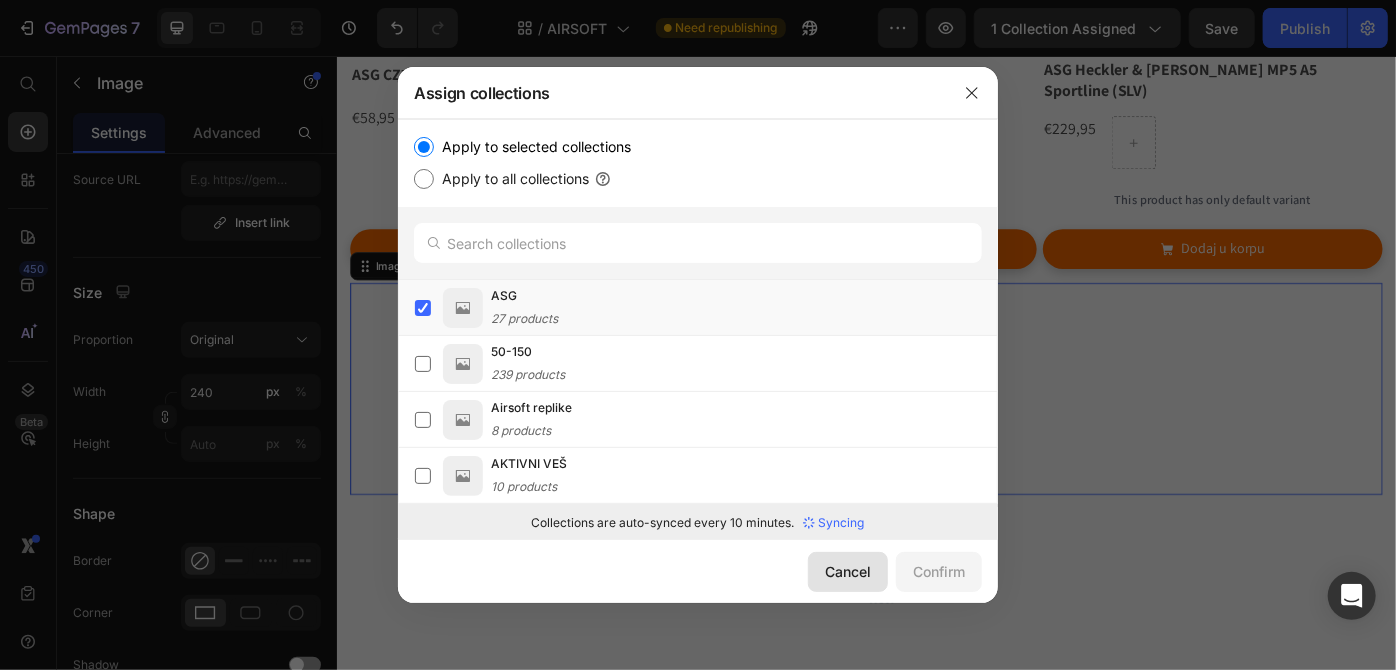click on "Cancel" at bounding box center [848, 571] 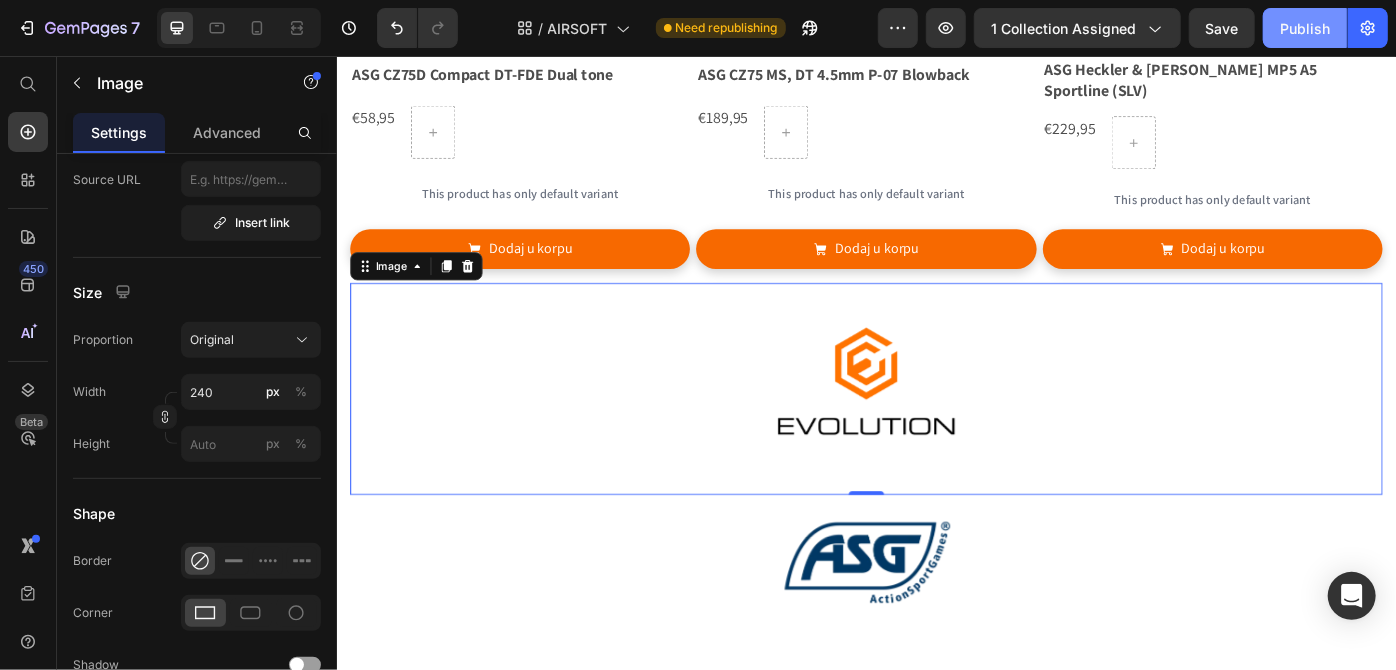 click on "Publish" at bounding box center (1305, 28) 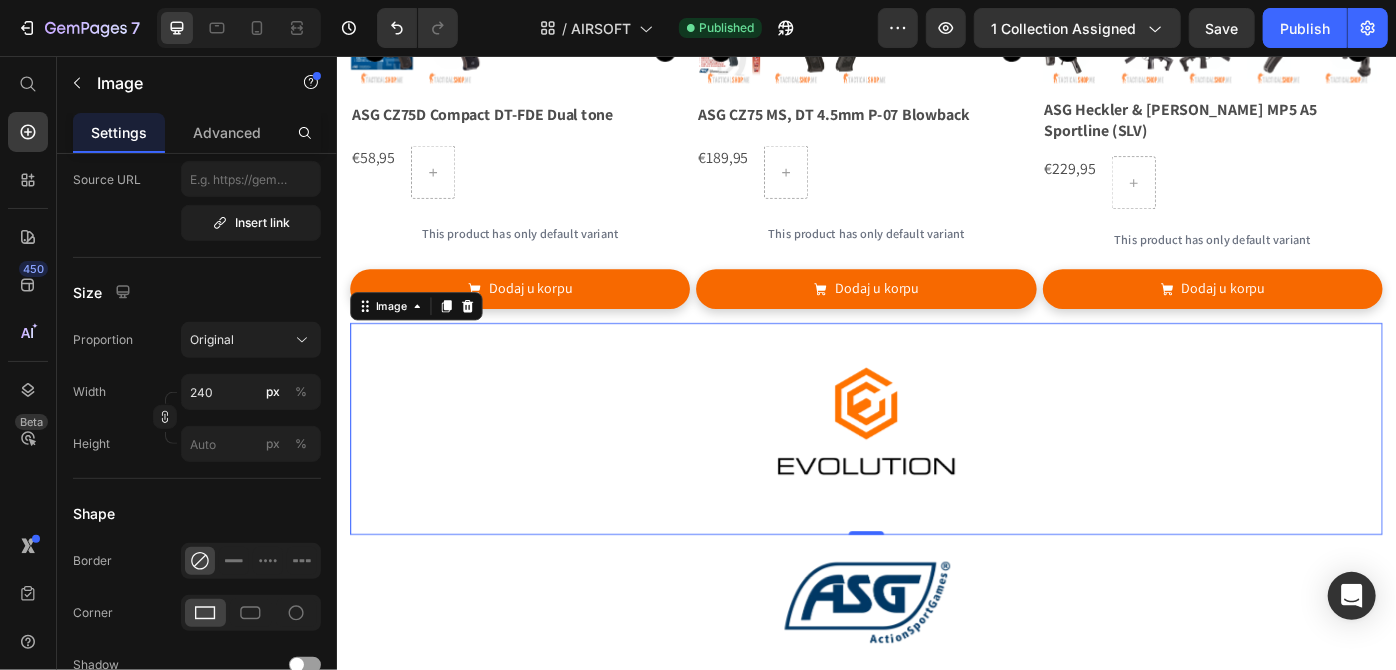 scroll, scrollTop: 6727, scrollLeft: 0, axis: vertical 